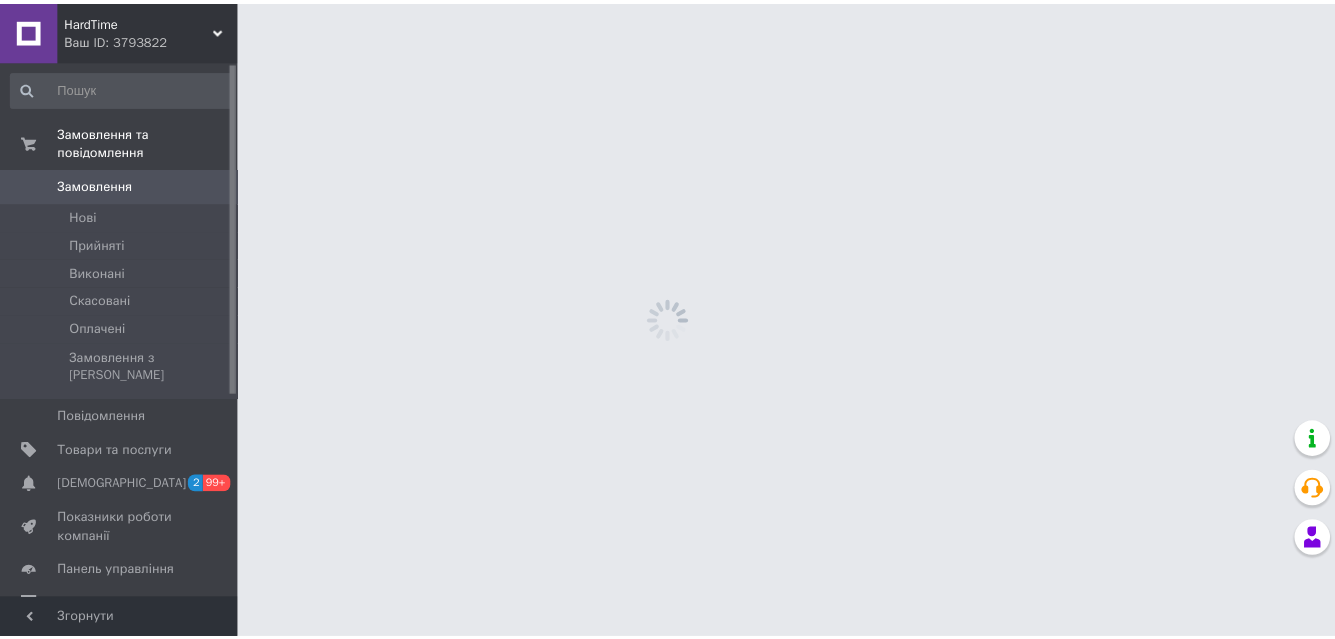scroll, scrollTop: 0, scrollLeft: 0, axis: both 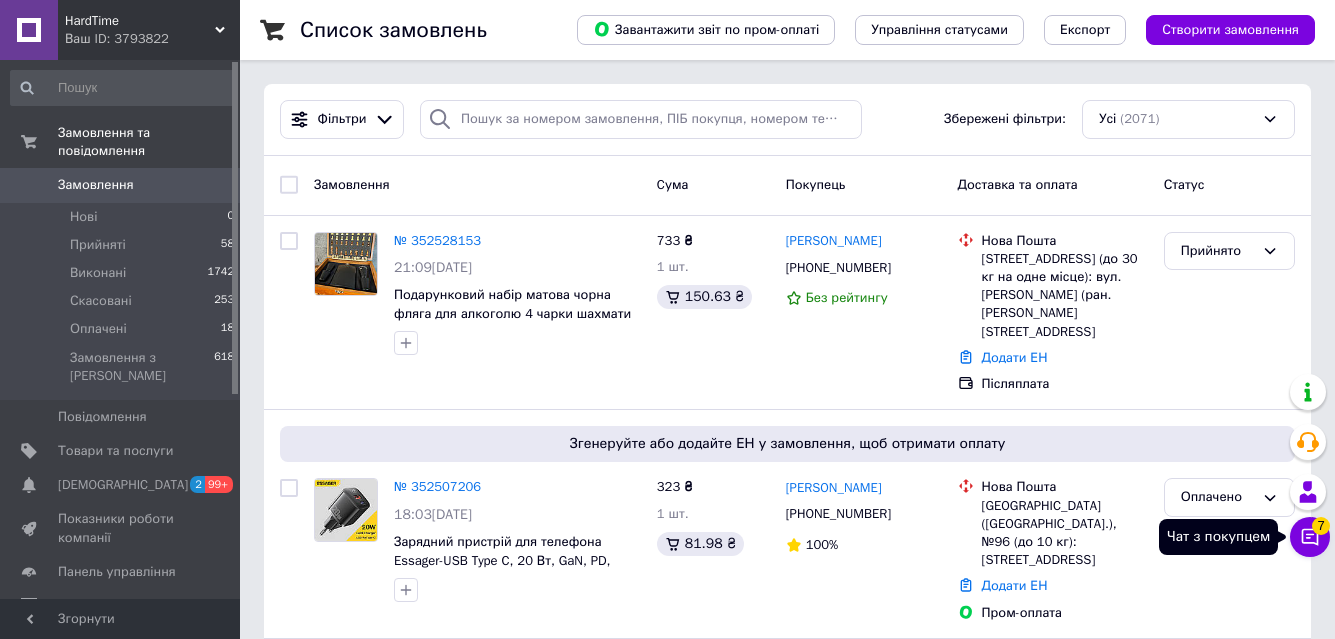 click on "Чат з покупцем 7" at bounding box center (1310, 537) 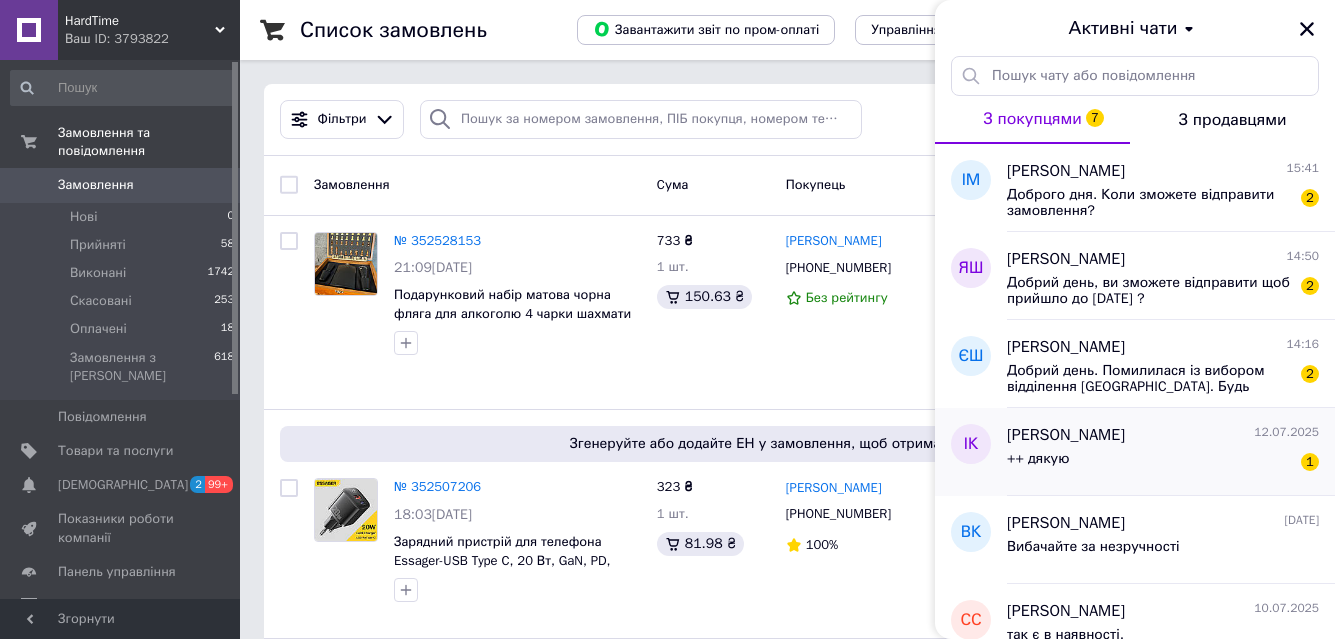 click on "[PERSON_NAME] [DATE]" at bounding box center (1163, 435) 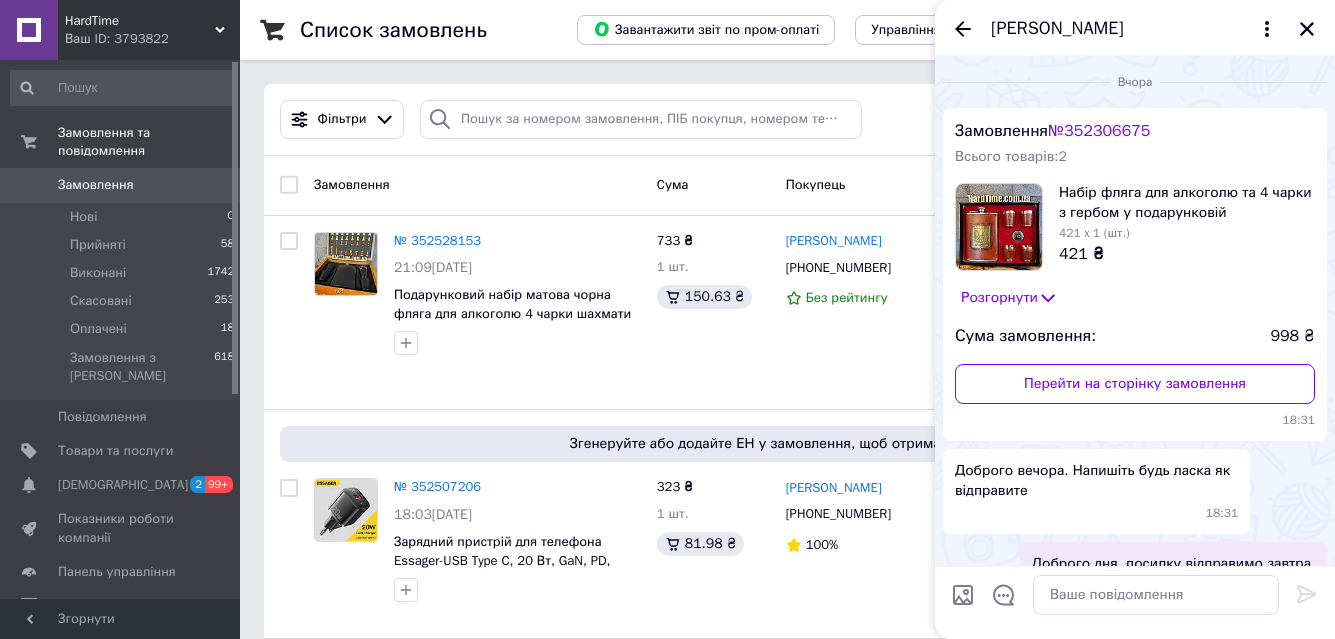 scroll, scrollTop: 251, scrollLeft: 0, axis: vertical 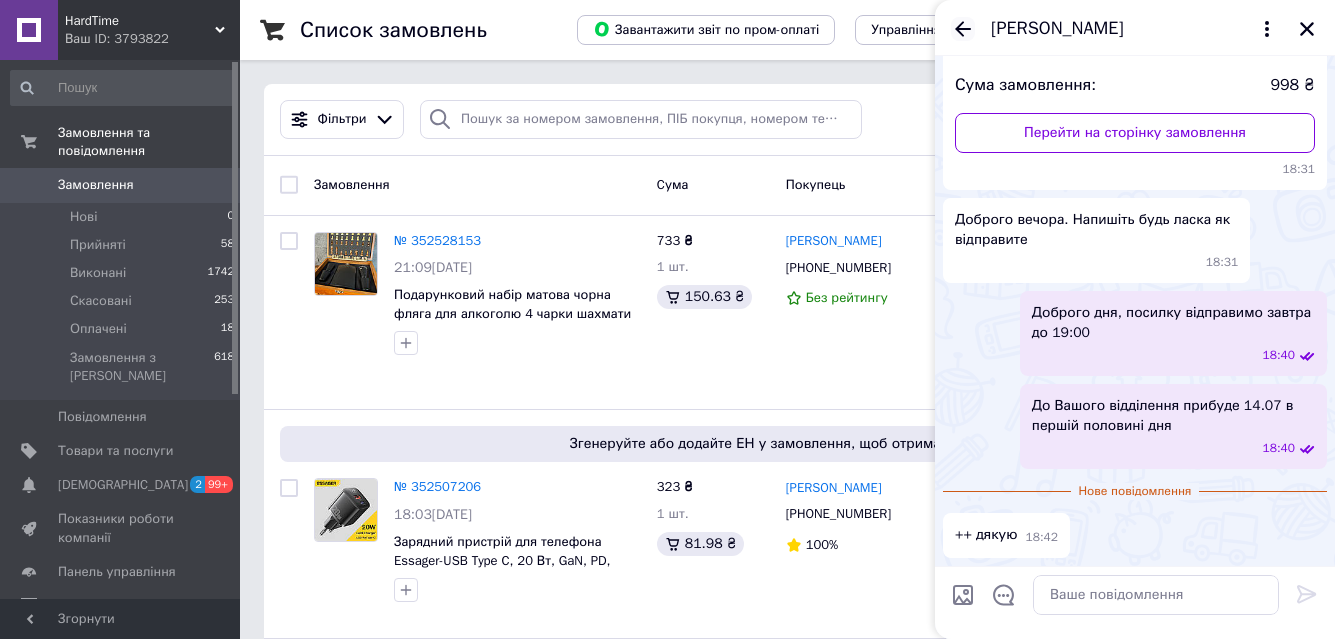 click 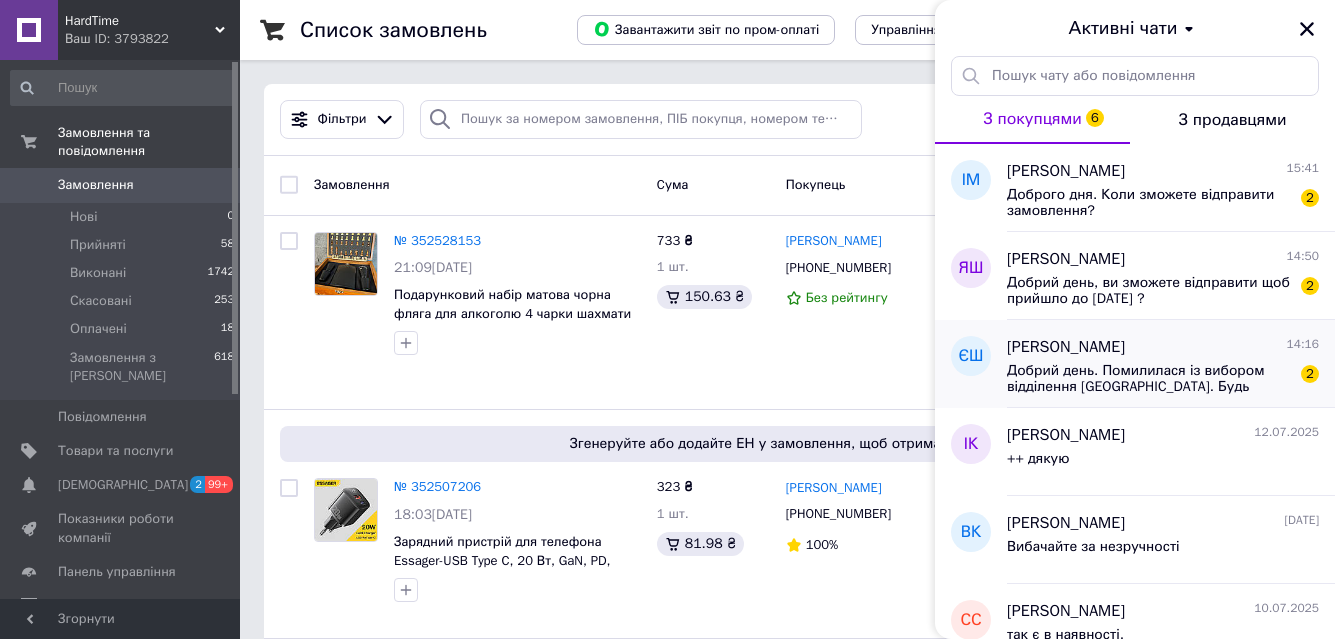 click on "Добрий день. Помилилася із вибором відділення [GEOGRAPHIC_DATA]. Будь ласка, відправте на НП # 6 в м. Бровари" at bounding box center [1149, 379] 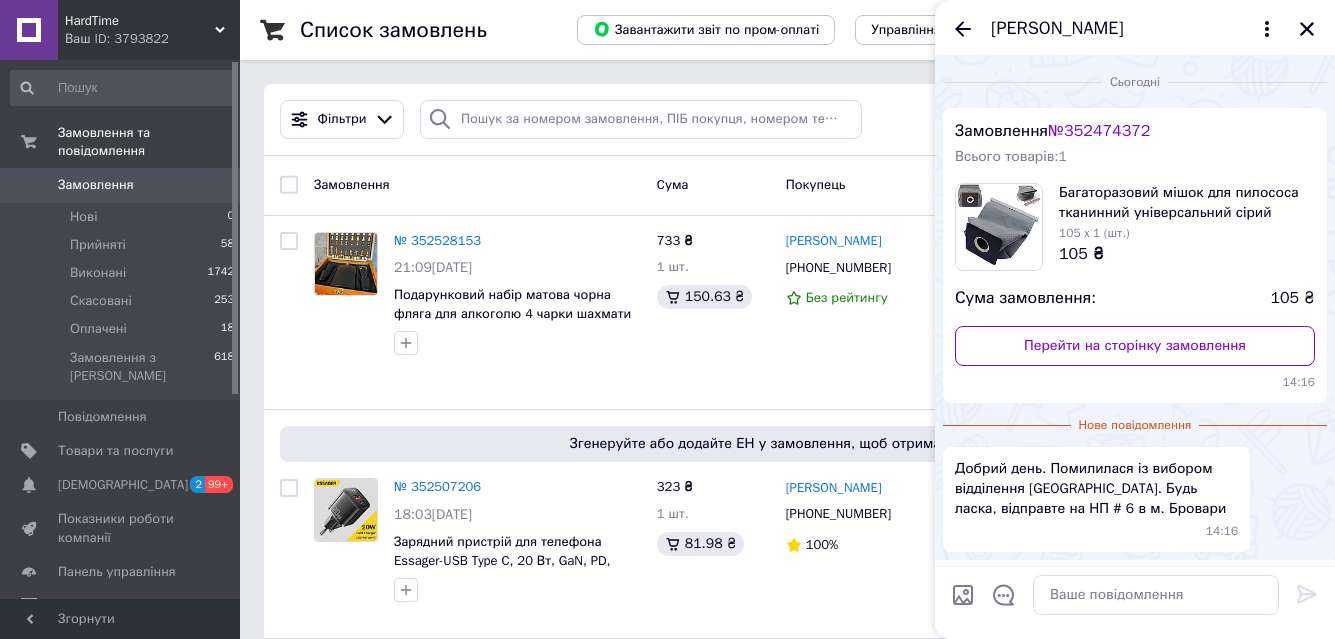 scroll, scrollTop: 67, scrollLeft: 0, axis: vertical 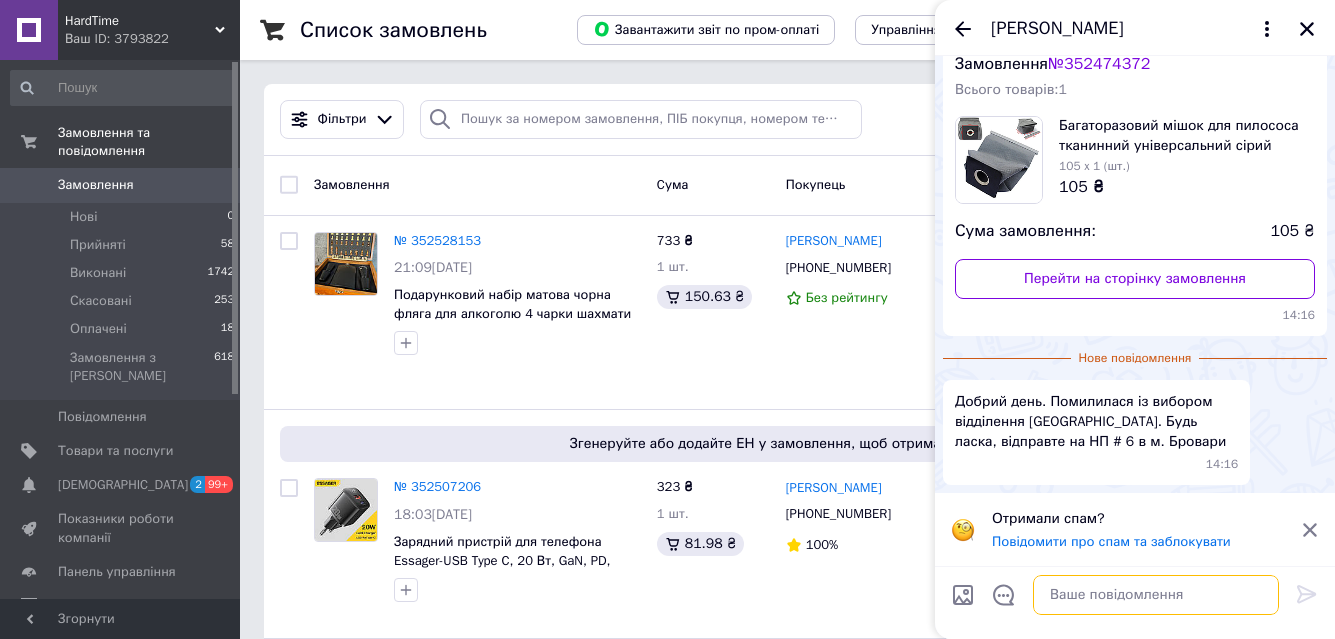 click at bounding box center [1156, 595] 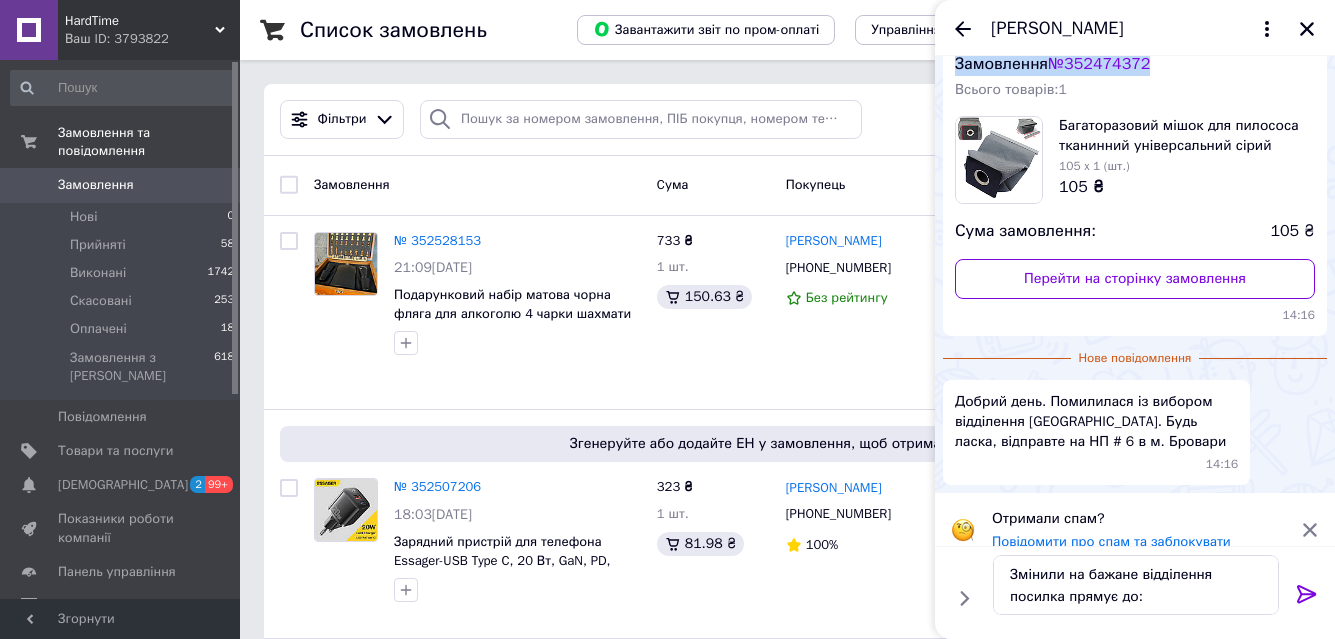 scroll, scrollTop: 0, scrollLeft: 0, axis: both 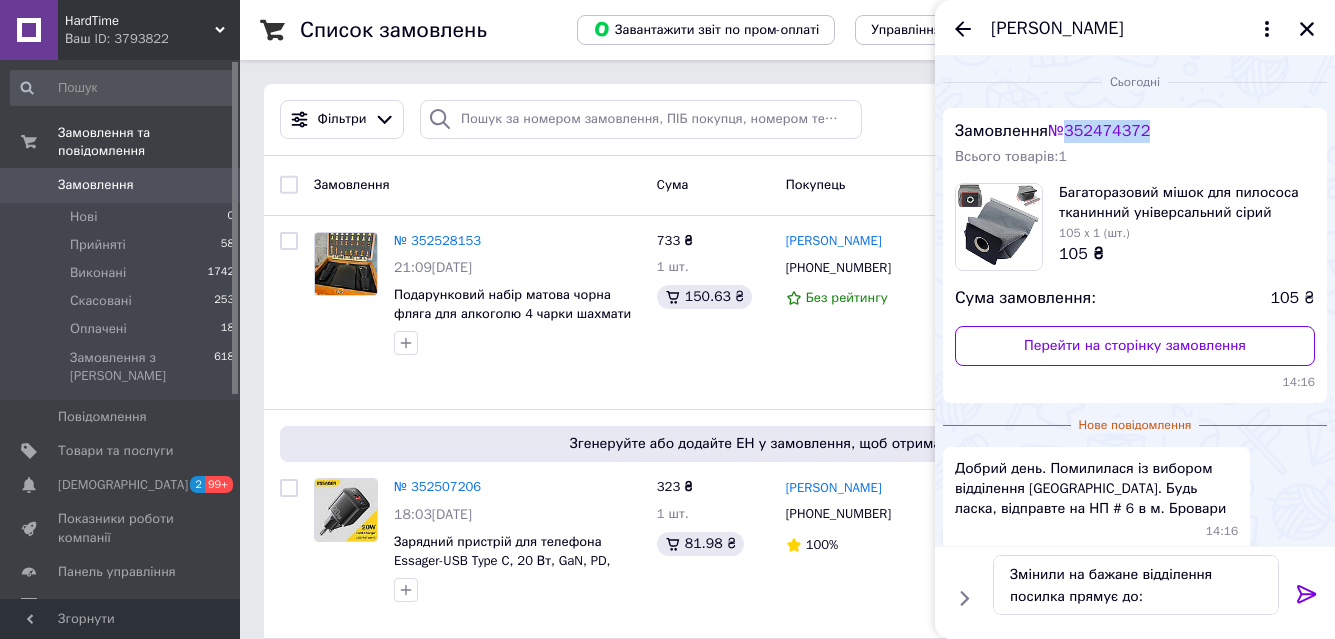 drag, startPoint x: 1173, startPoint y: 63, endPoint x: 1071, endPoint y: 125, distance: 119.36499 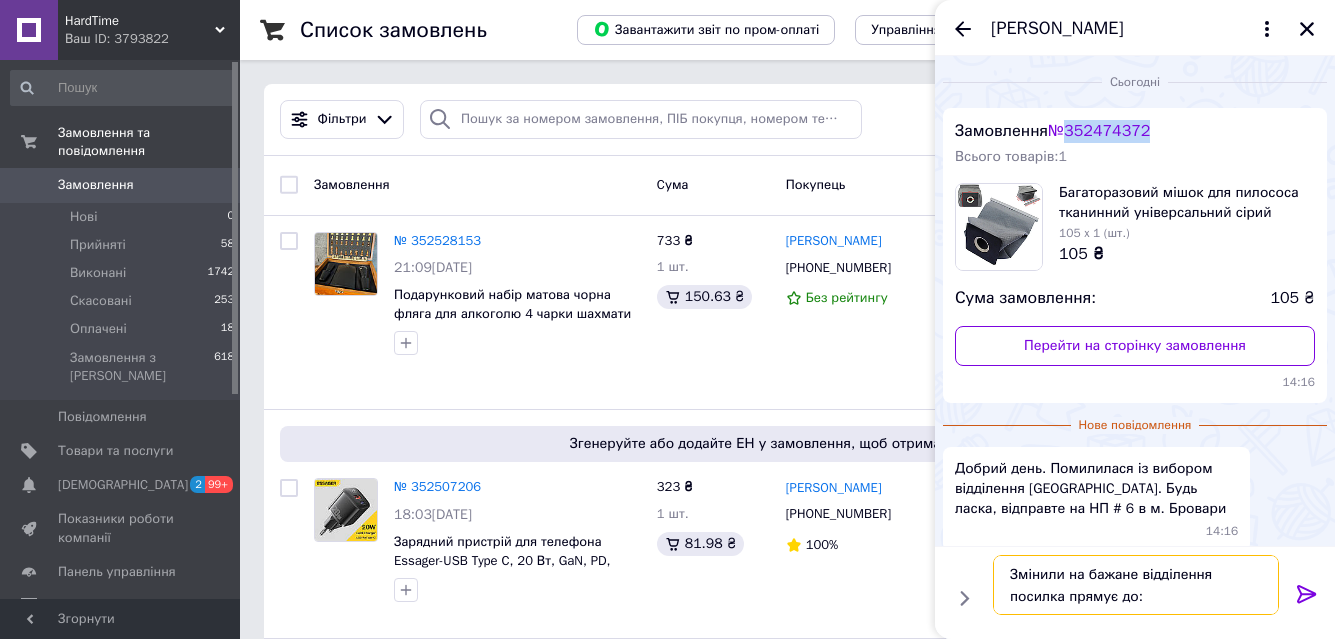 click on "Змінили на бажане відділення посилка прямує до:" at bounding box center [1136, 585] 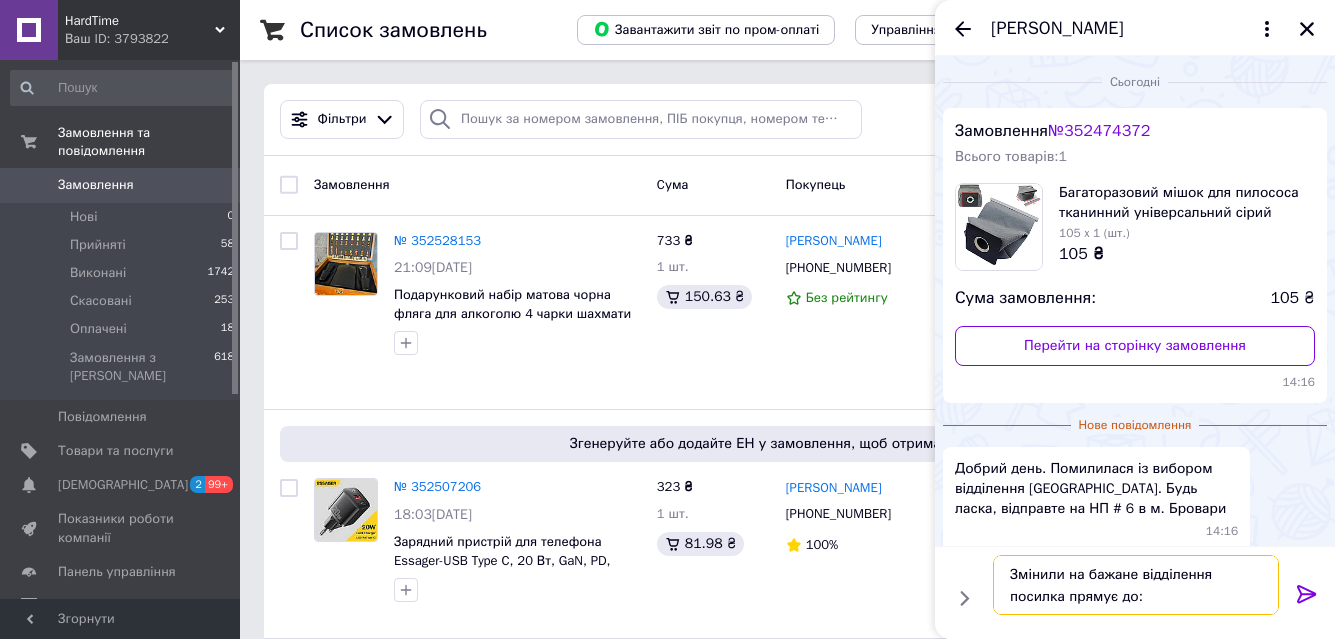 paste on "м. Бровари, [GEOGRAPHIC_DATA], [GEOGRAPHIC_DATA], Відділення №6 (до 30 кг на одне місце): вул. [STREET_ADDRESS]" 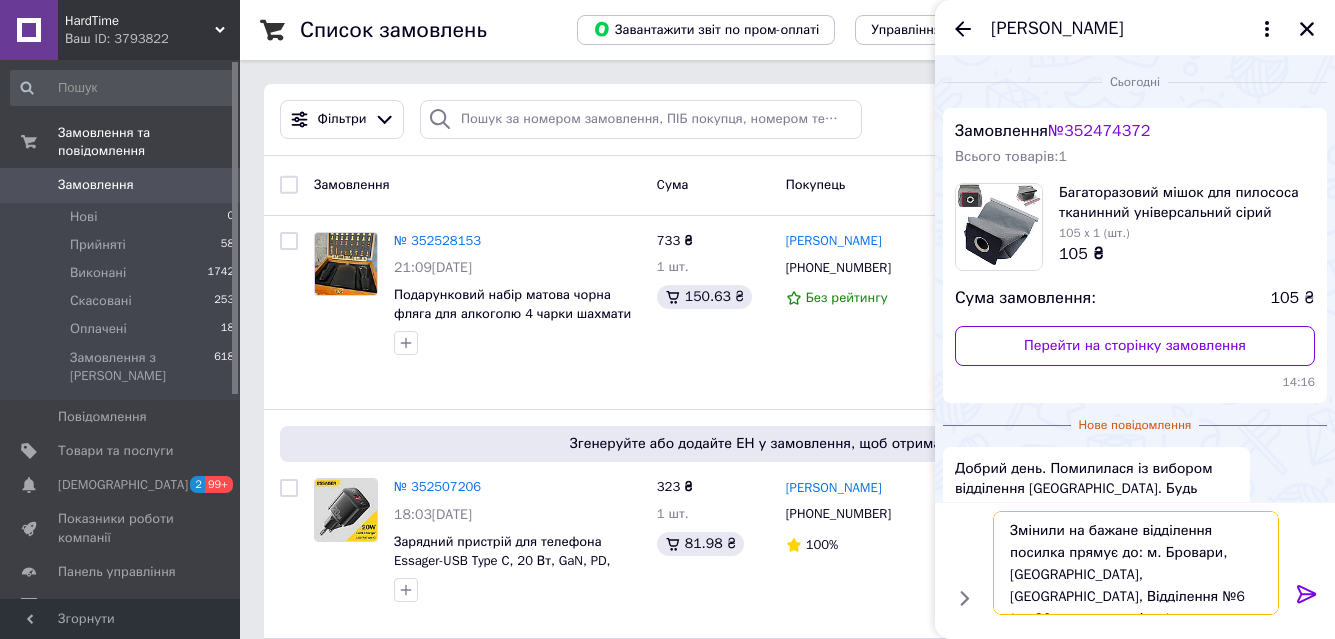 click on "Змінили на бажане відділення посилка прямує до: м. Бровари, [GEOGRAPHIC_DATA], [GEOGRAPHIC_DATA], Відділення №6 (до 30 кг на одне місце): вул. [STREET_ADDRESS]" at bounding box center [1136, 563] 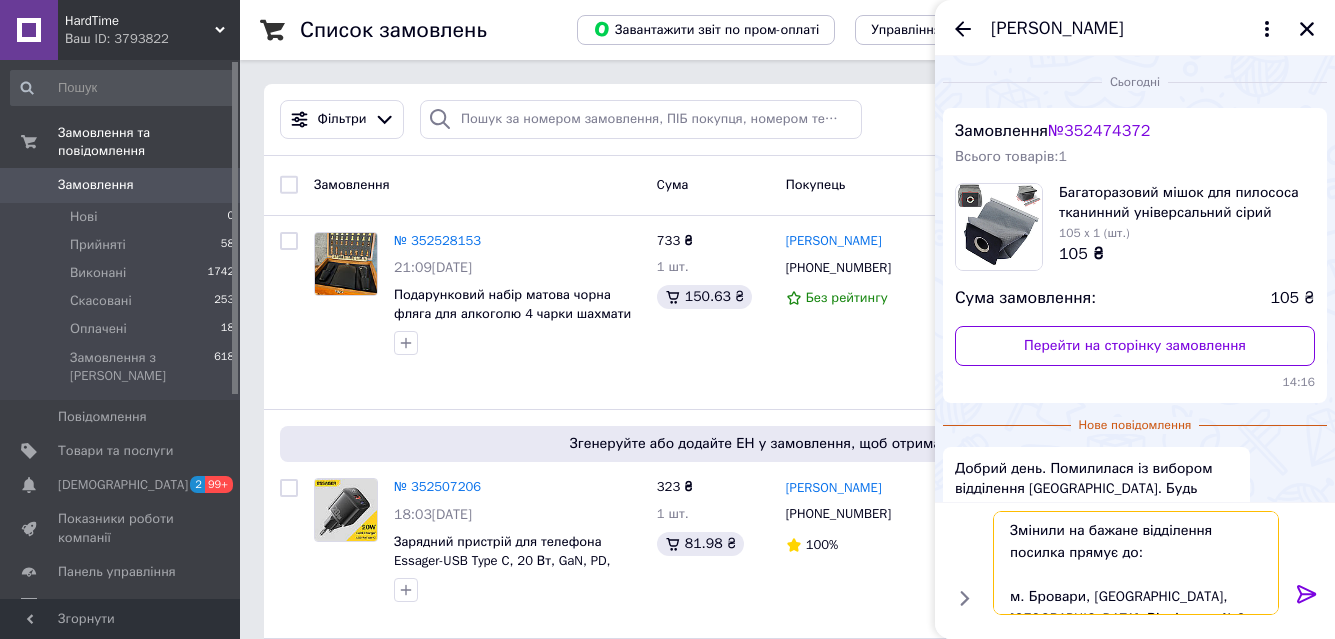 scroll, scrollTop: 46, scrollLeft: 0, axis: vertical 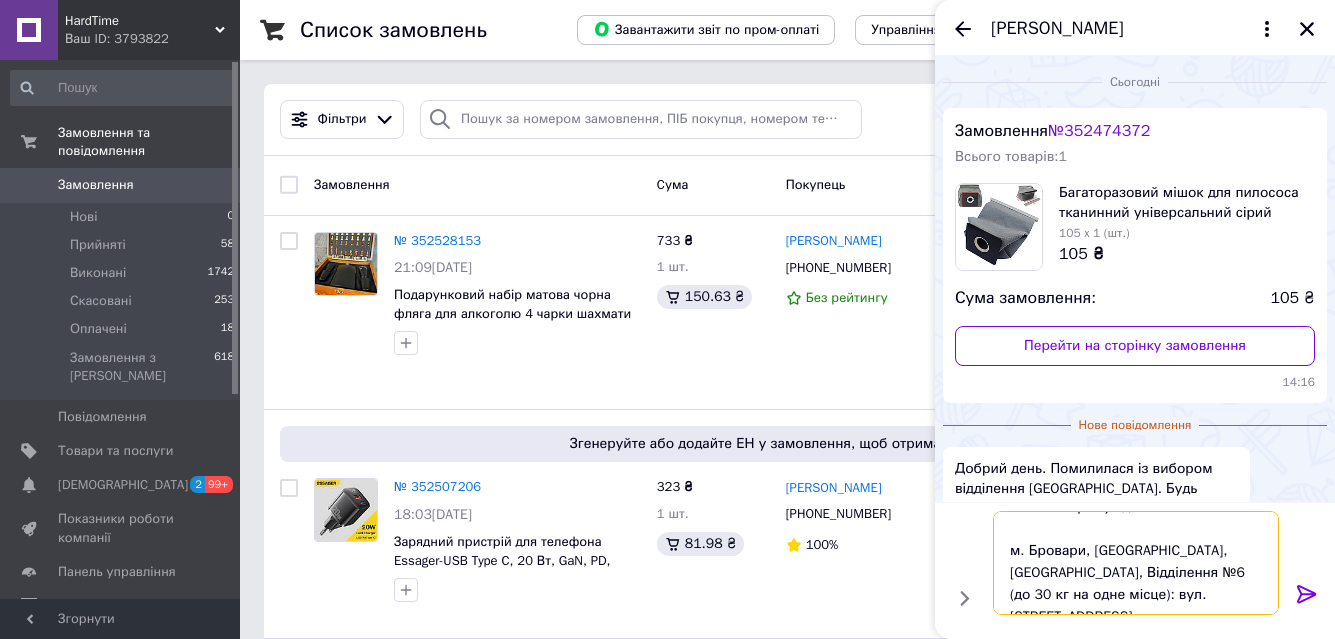 drag, startPoint x: 1046, startPoint y: 596, endPoint x: 1141, endPoint y: 576, distance: 97.082436 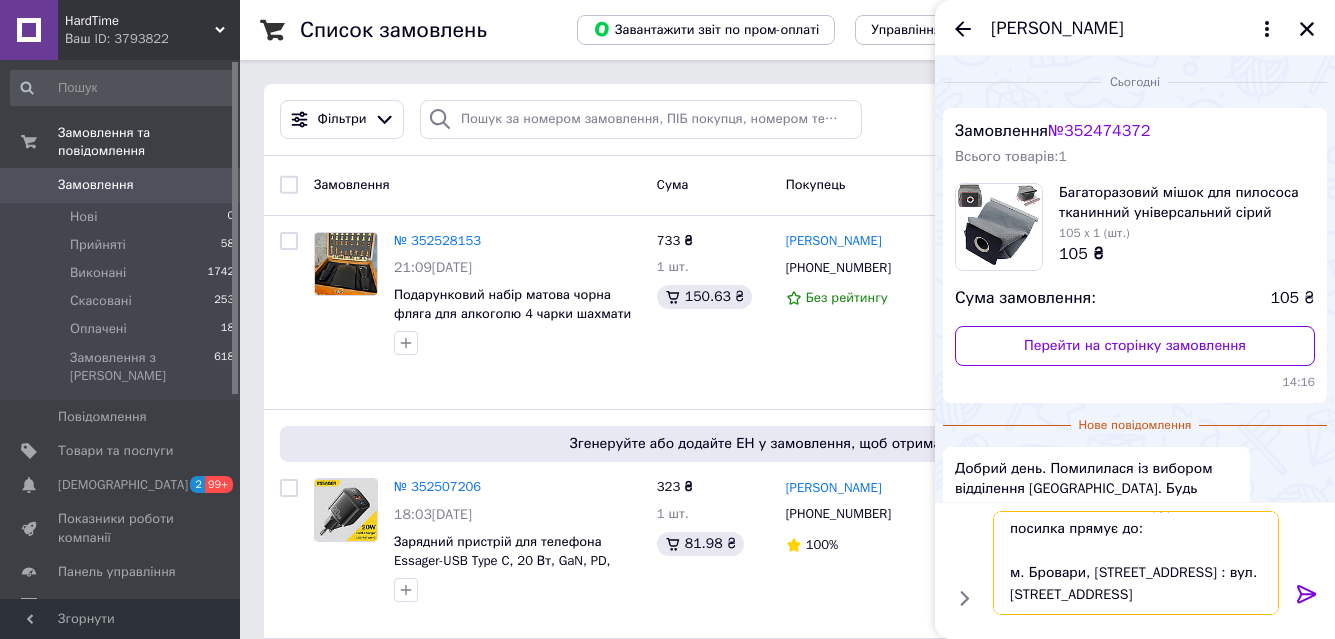 type on "Змінили на бажане відділення посилка прямує до:
м. Бровари, [STREET_ADDRESS] : вул. [STREET_ADDRESS]" 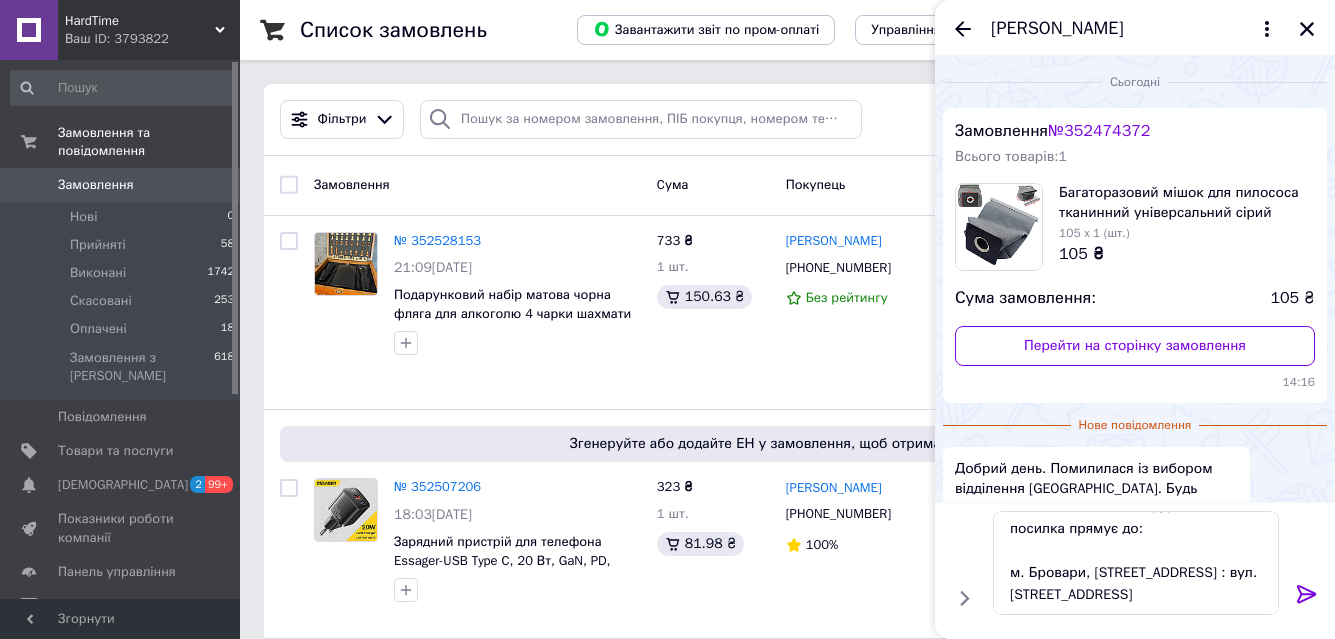 click 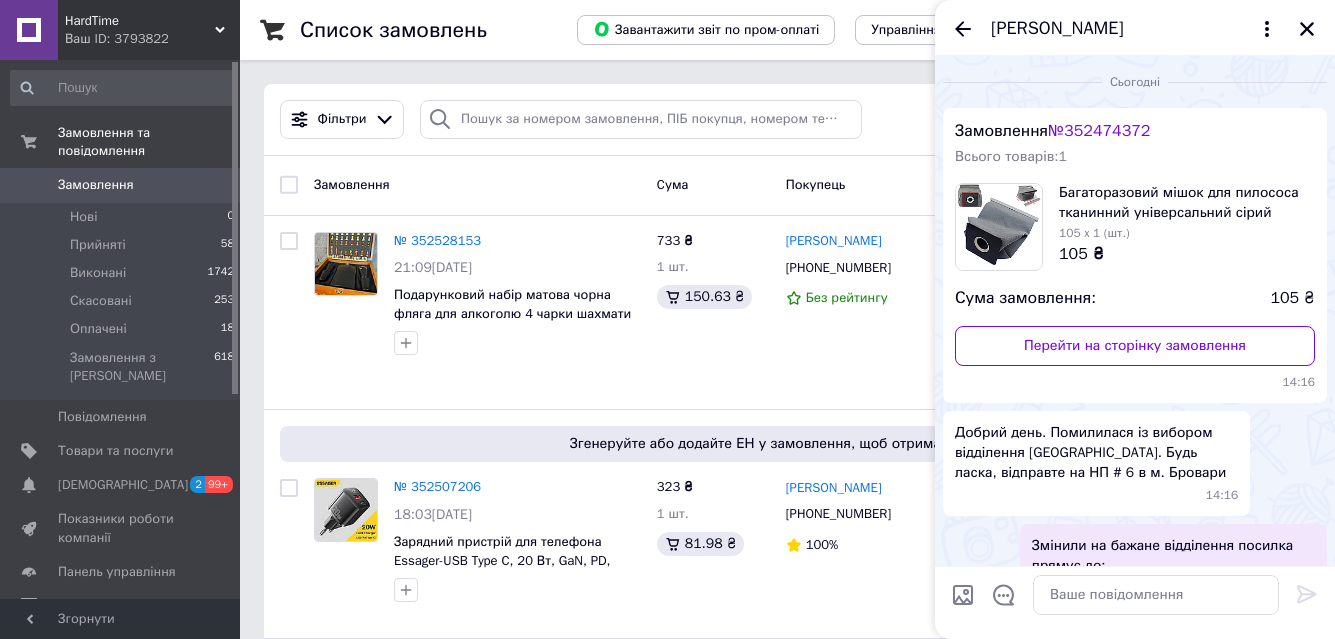 scroll, scrollTop: 0, scrollLeft: 0, axis: both 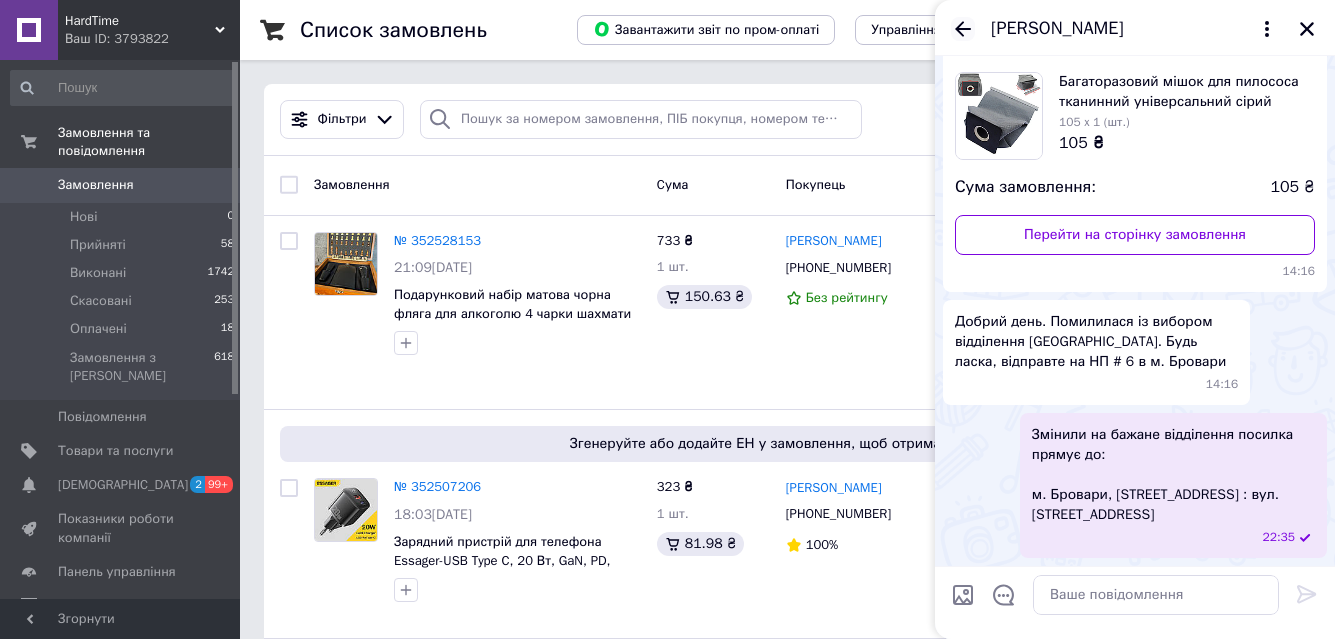 click 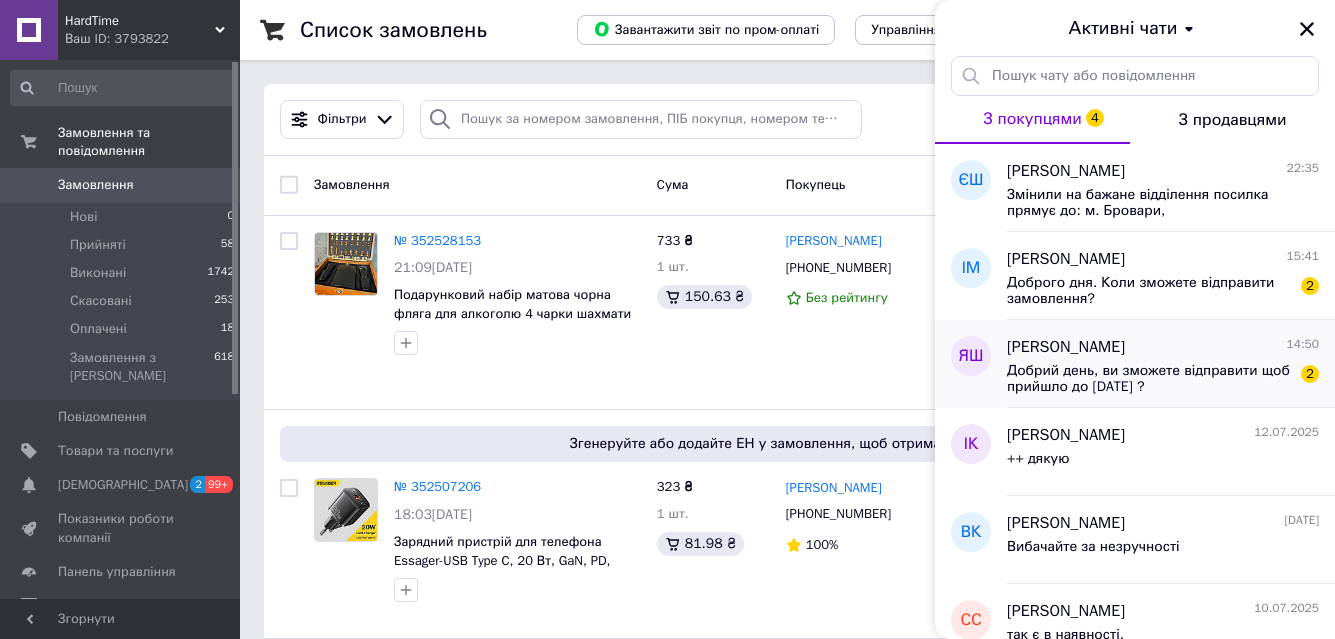 click on "Добрий день, ви зможете відправити щоб прийшло до [DATE] ?" at bounding box center (1149, 379) 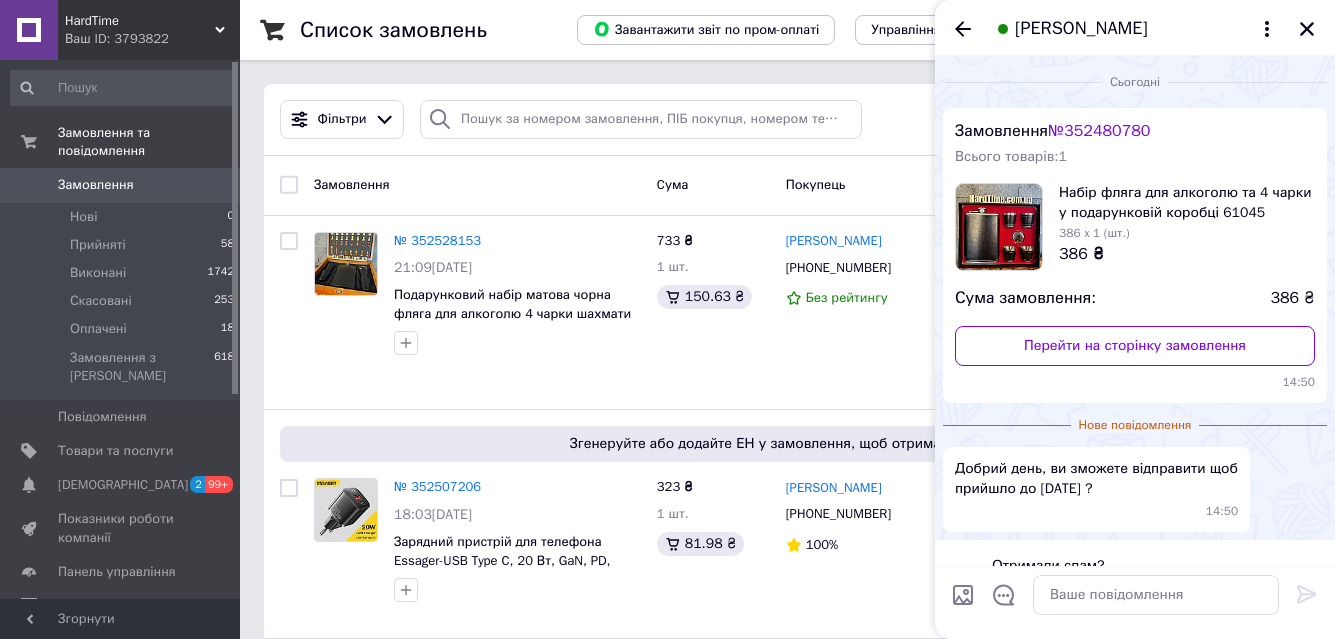 scroll, scrollTop: 47, scrollLeft: 0, axis: vertical 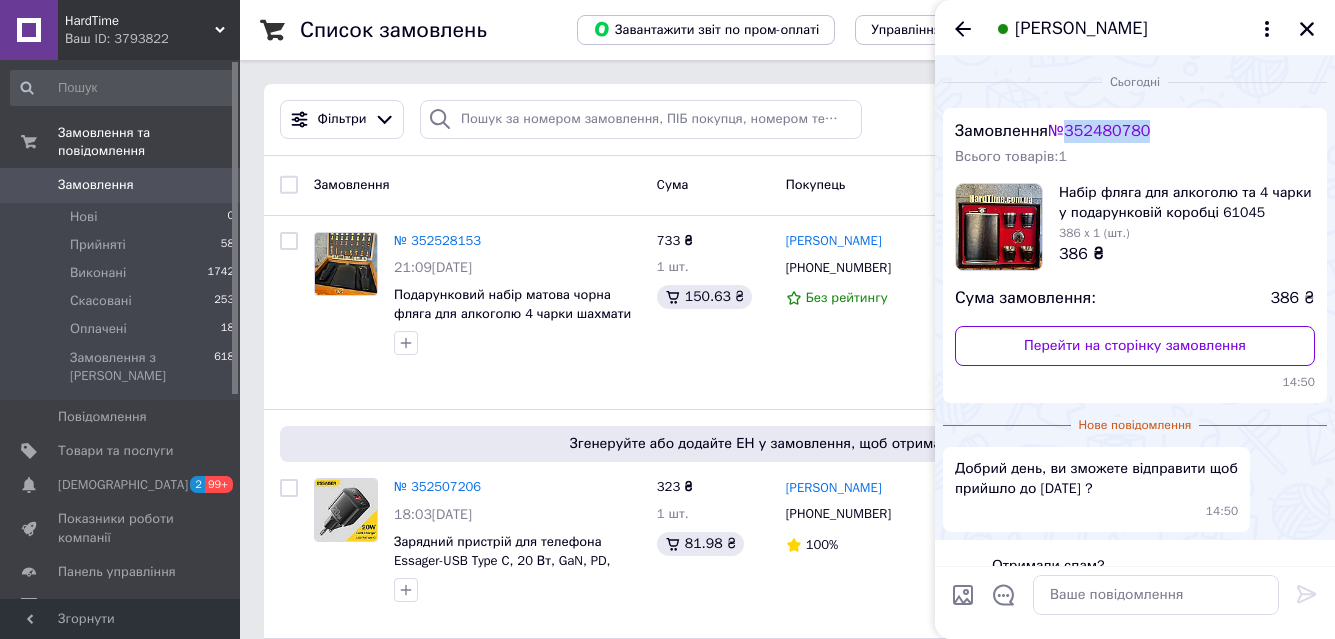 drag, startPoint x: 1185, startPoint y: 83, endPoint x: 1074, endPoint y: 130, distance: 120.54045 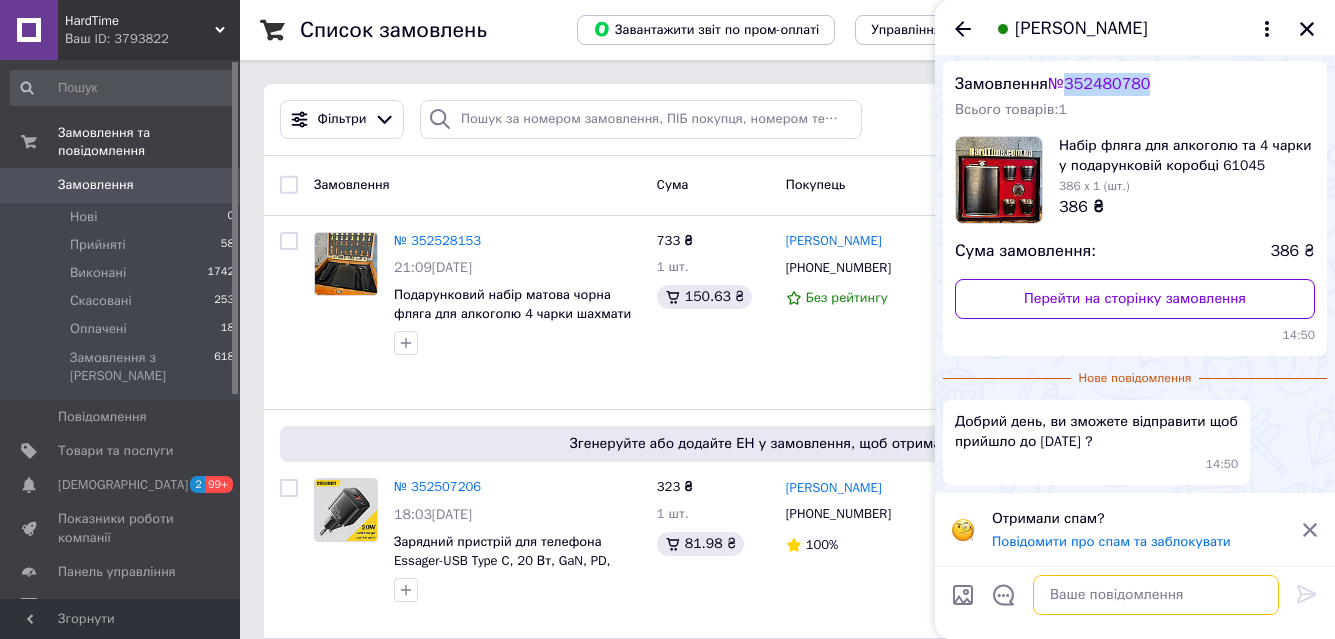 click at bounding box center [1156, 595] 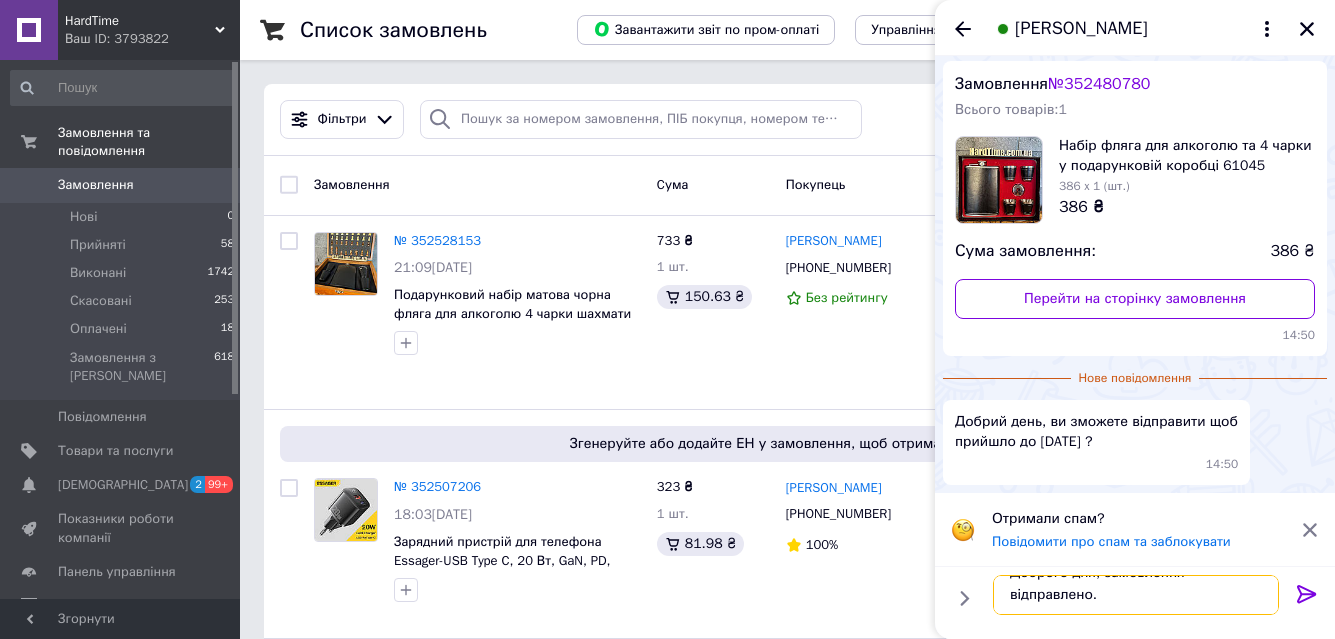 paste on "Плановий час доставки: [DATE] 15:00
м. Радомишль, Відділення №2 (до 15 кг на одне місце): пров. Базарний, 10" 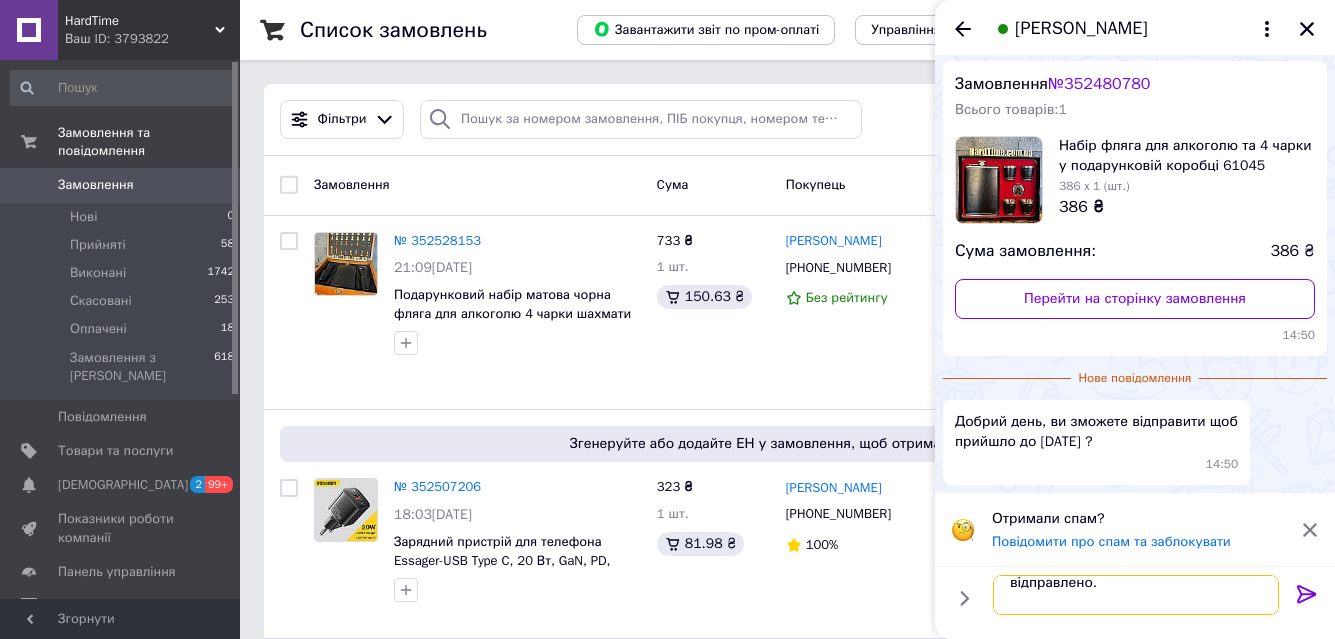 scroll, scrollTop: 24, scrollLeft: 0, axis: vertical 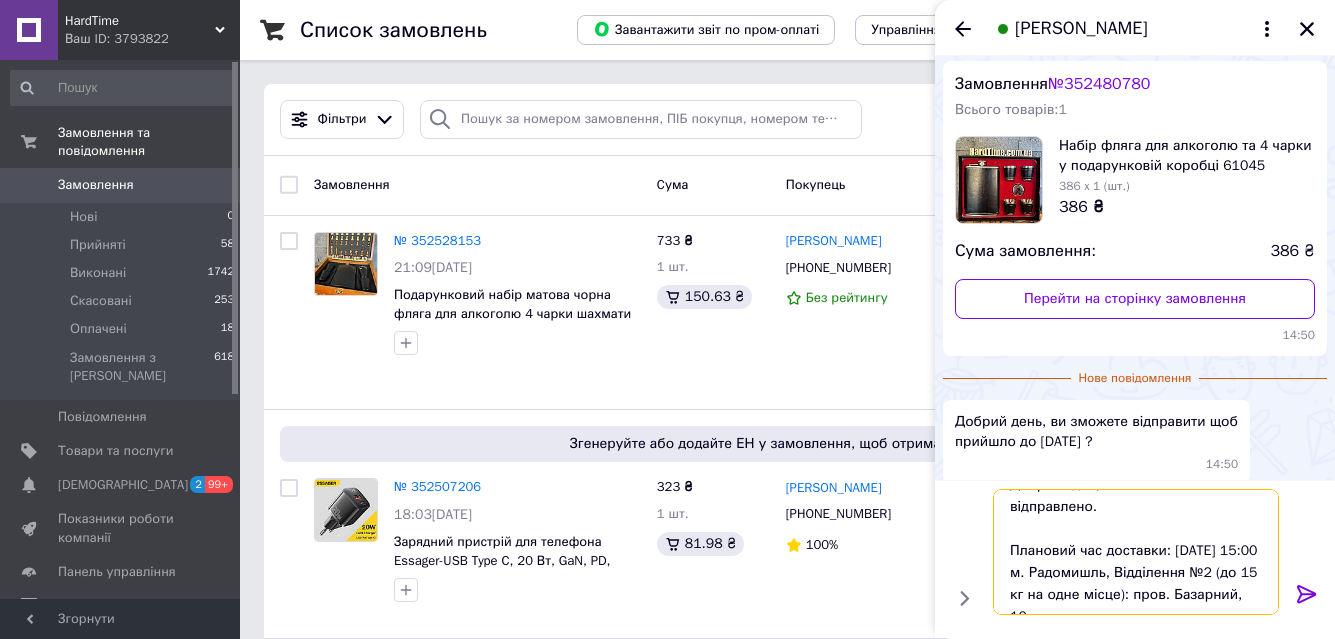 drag, startPoint x: 1117, startPoint y: 595, endPoint x: 1203, endPoint y: 563, distance: 91.76056 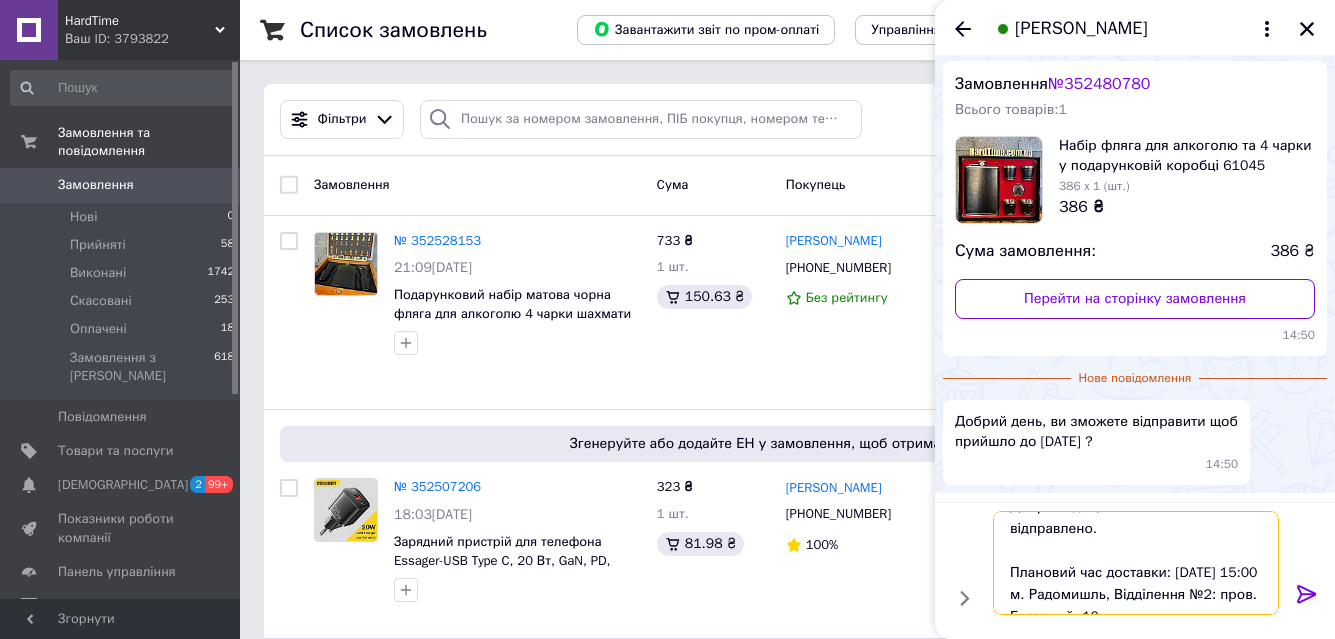 type 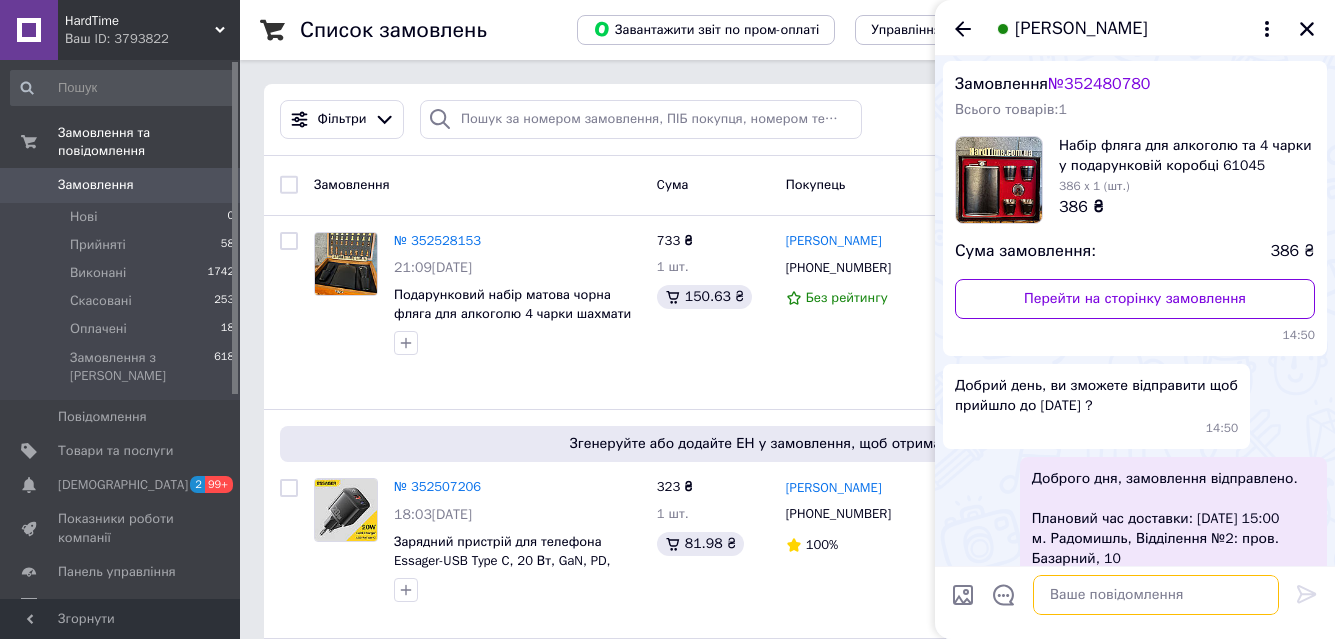 scroll, scrollTop: 0, scrollLeft: 0, axis: both 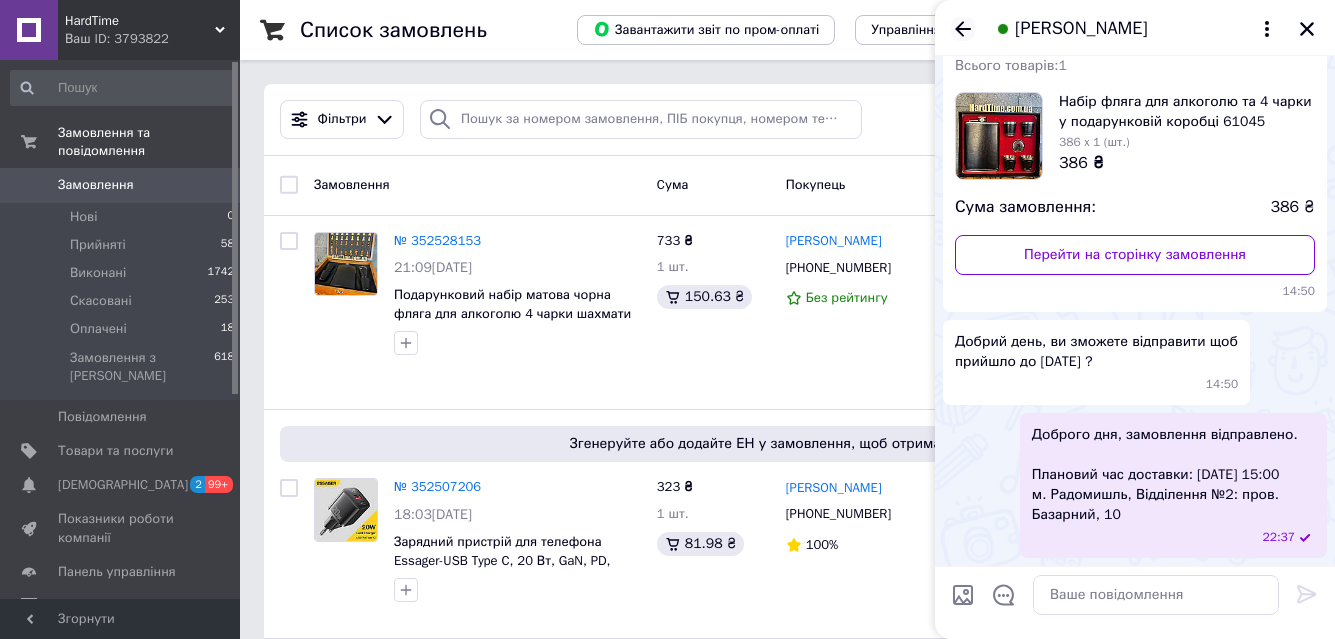click 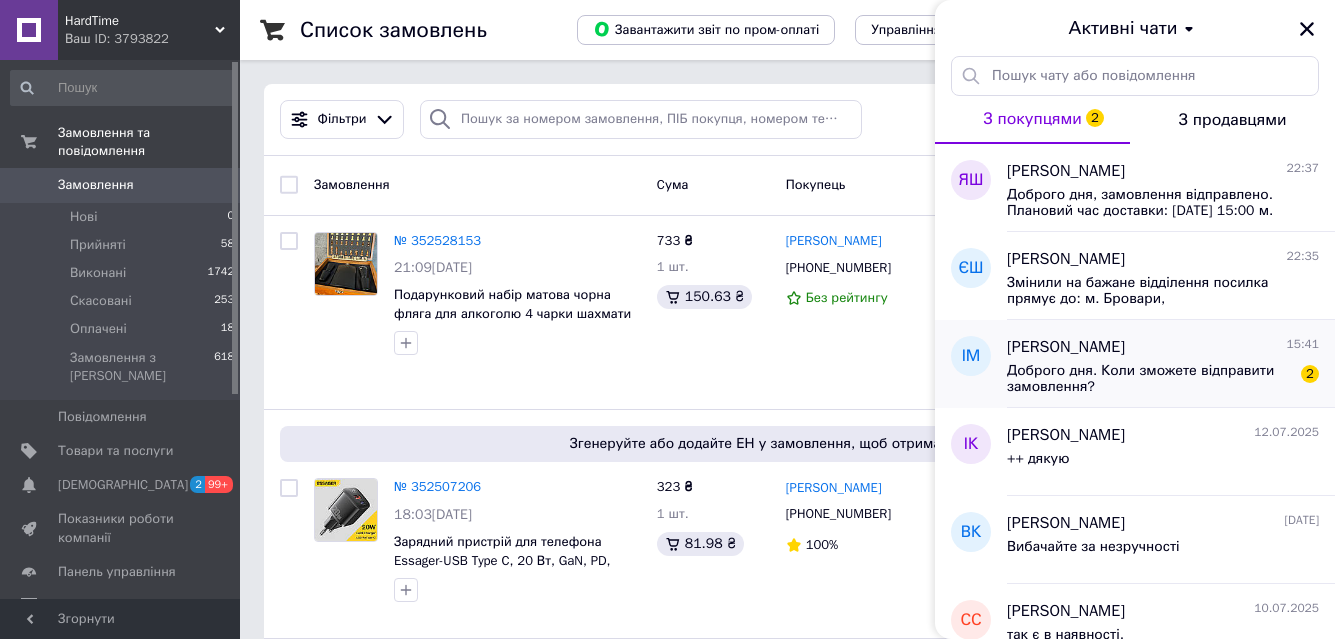 click on "Доброго дня. Коли зможете відправити замовлення?" at bounding box center (1149, 379) 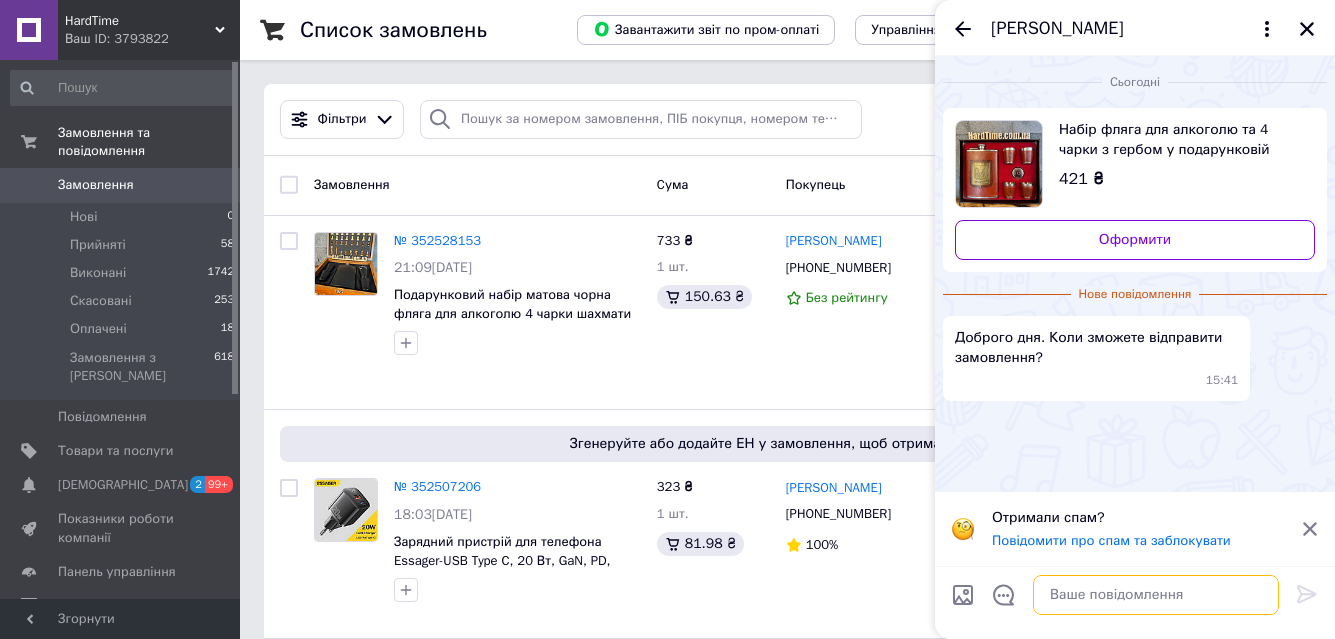 click at bounding box center [1156, 595] 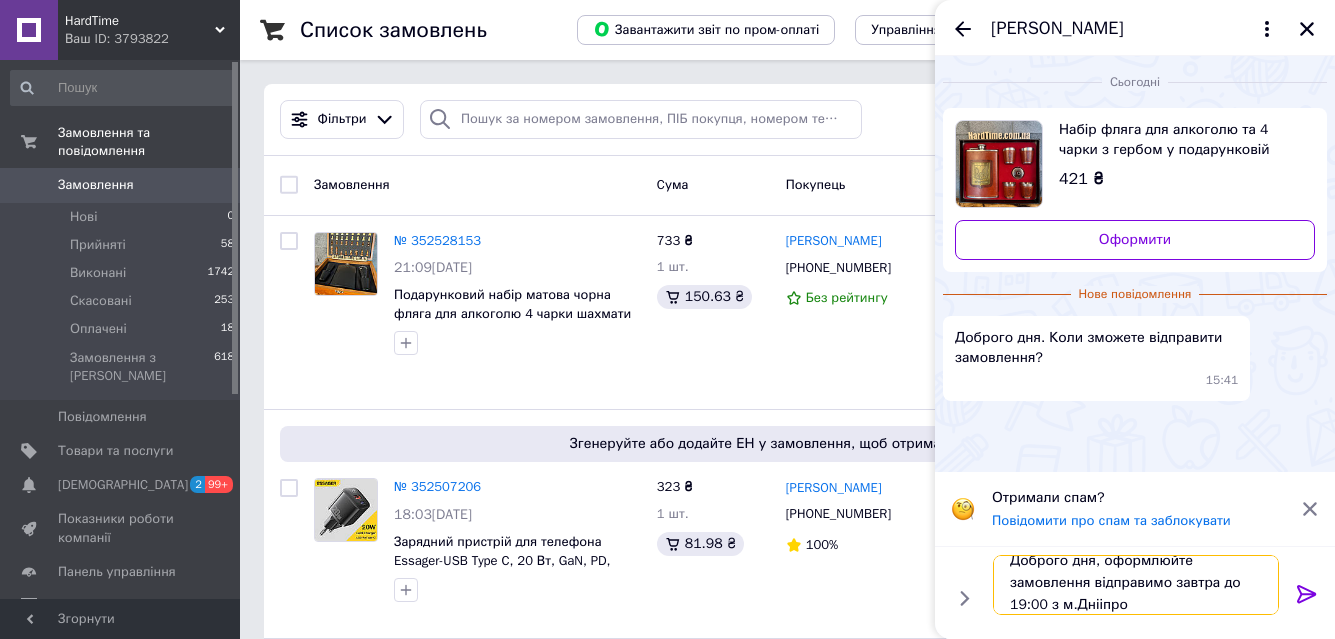 scroll, scrollTop: 24, scrollLeft: 0, axis: vertical 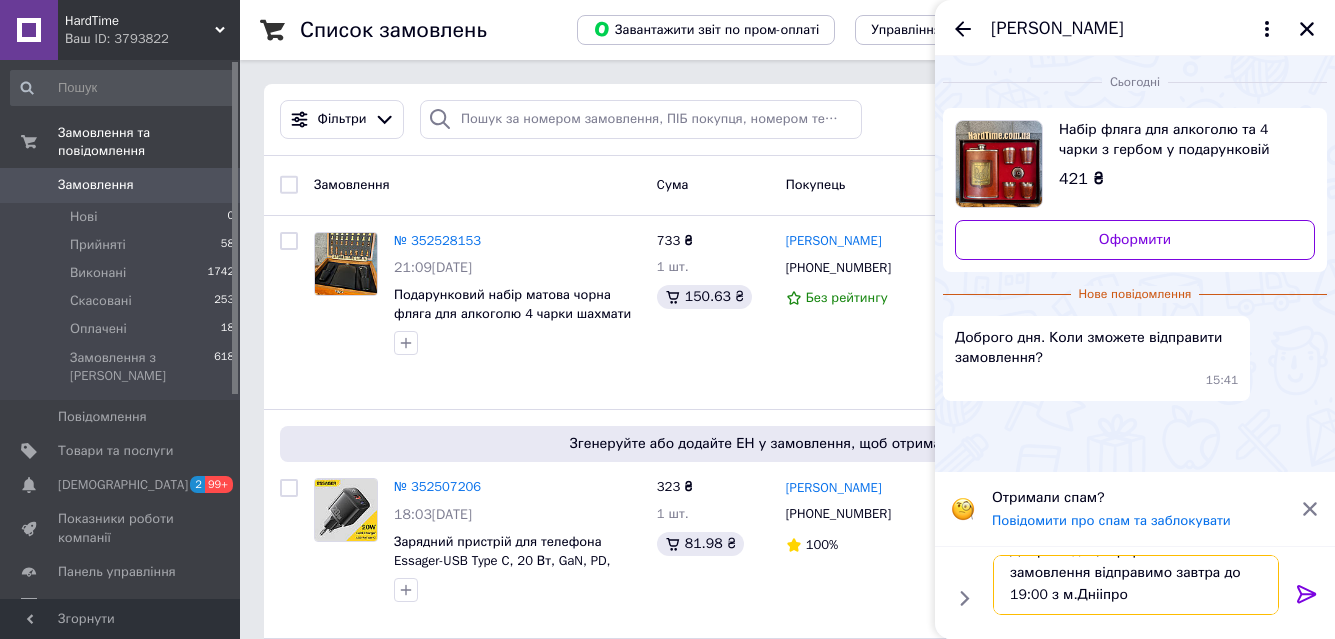 click on "Доброго дня, оформлюйте замовлення відправимо завтра до 19:00 з м.Днііпро" at bounding box center [1136, 585] 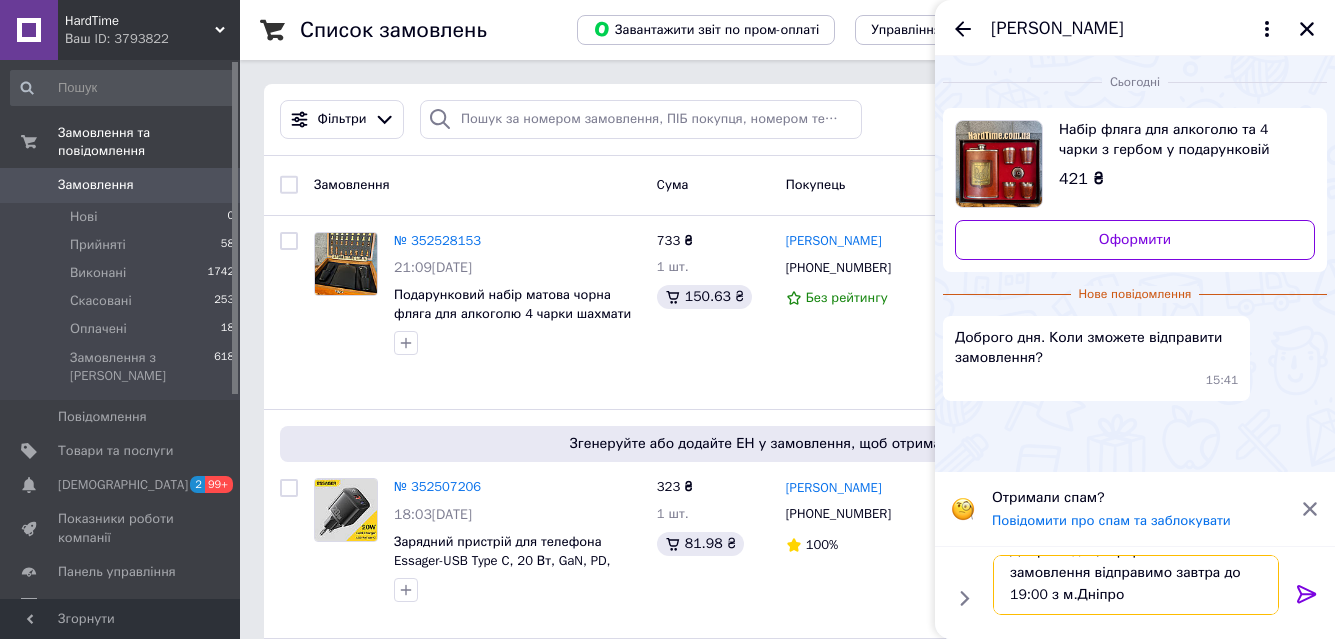 click on "Доброго дня, оформлюйте замовлення відправимо завтра до 19:00 з м.Дніпро" at bounding box center [1136, 585] 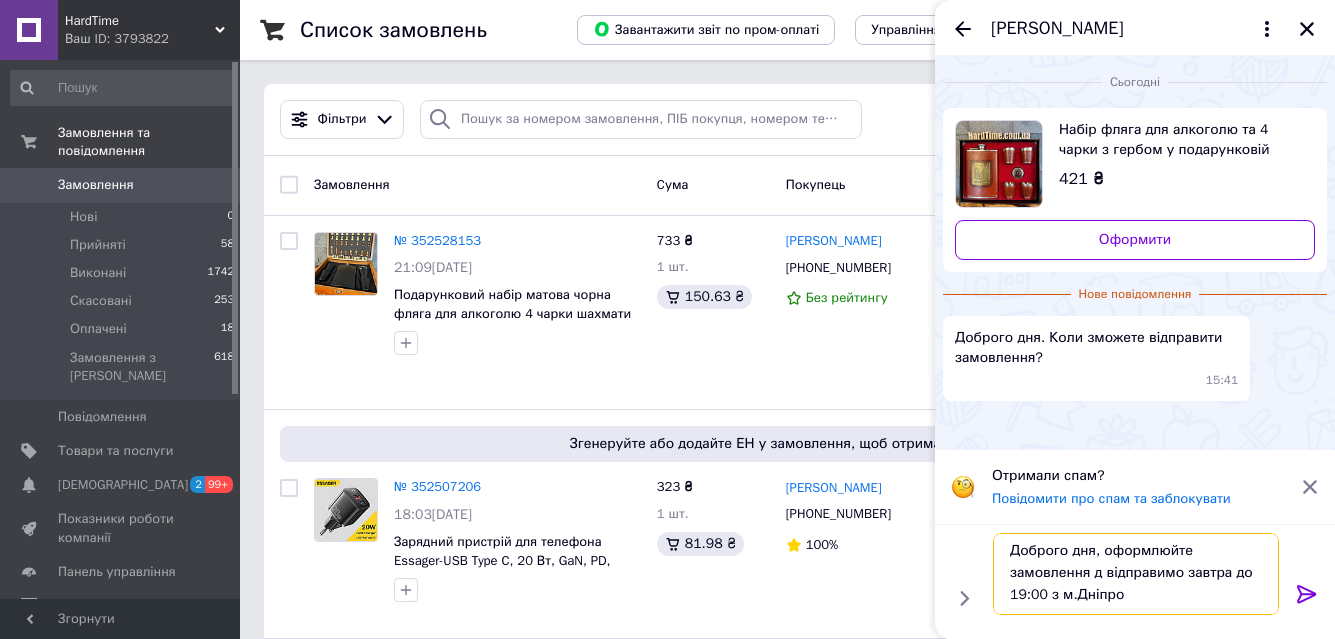 scroll, scrollTop: 2, scrollLeft: 0, axis: vertical 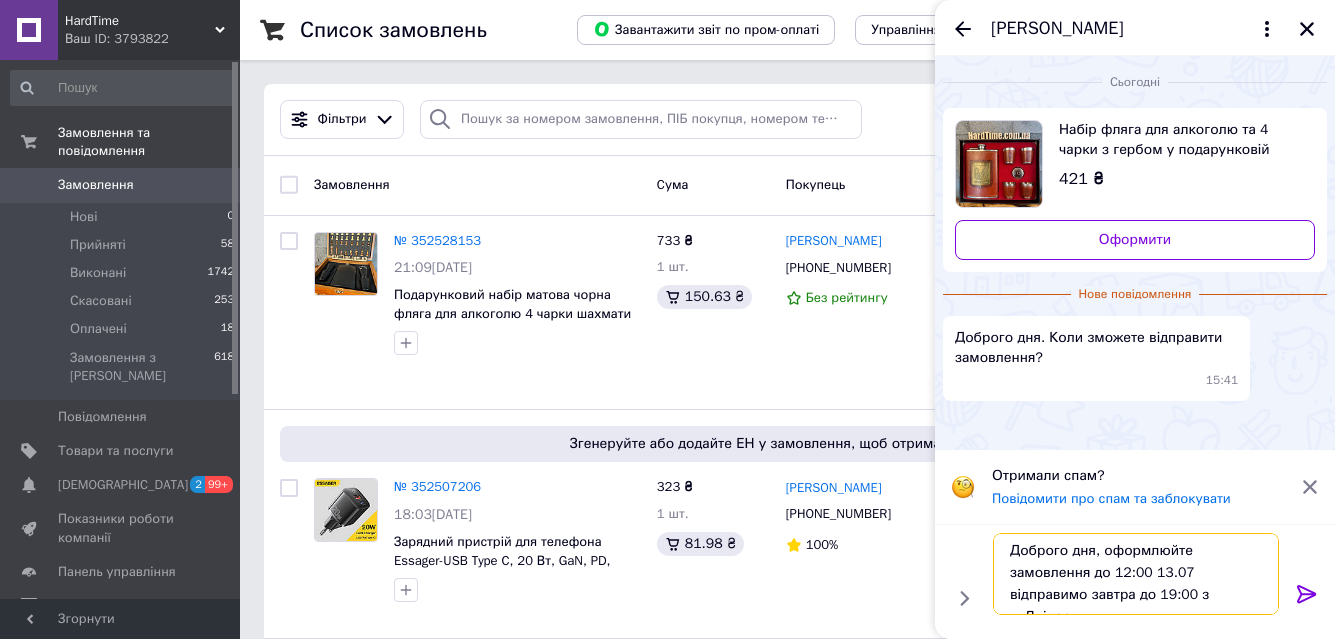 drag, startPoint x: 1131, startPoint y: 594, endPoint x: 1091, endPoint y: 593, distance: 40.012497 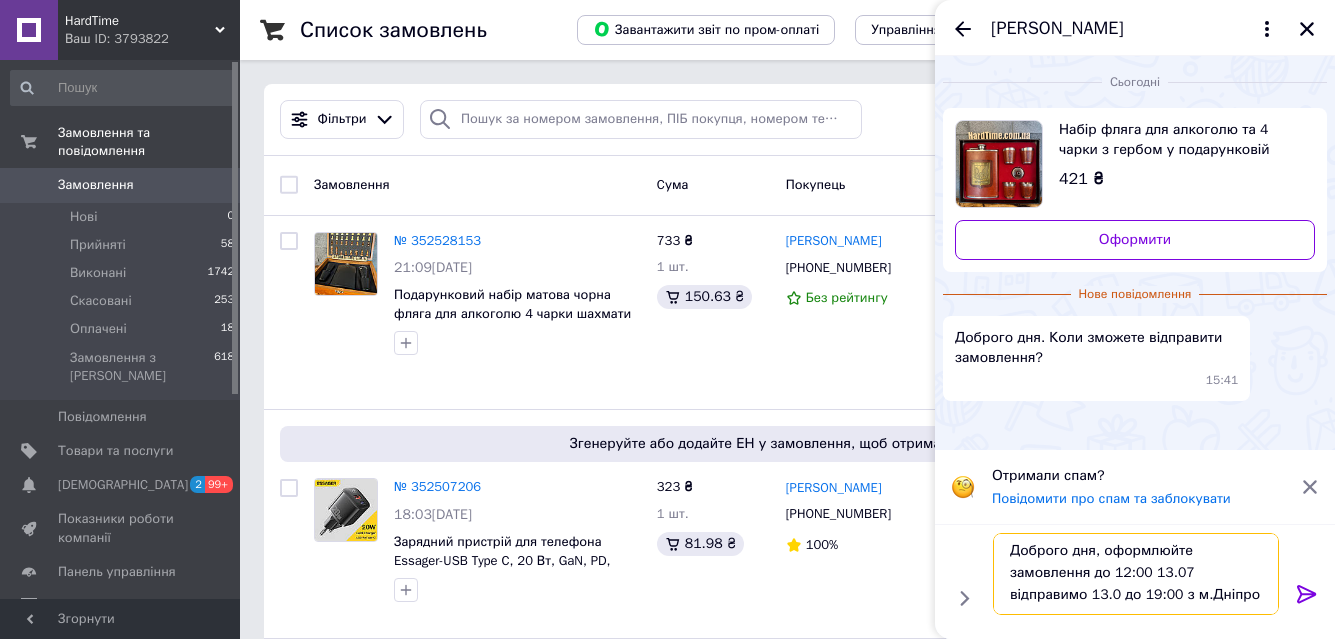 type on "Доброго дня, оформлюйте замовлення до 12:00 13.07 відправимо 13.07 до 19:00 з м.Дніпро" 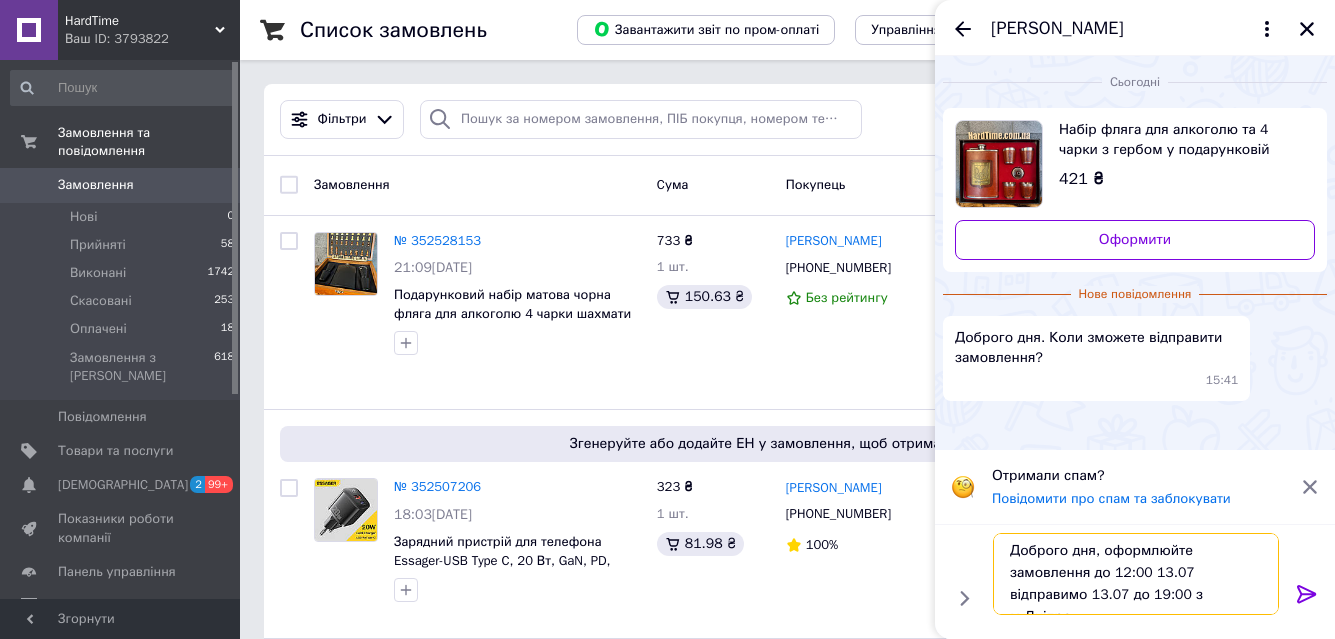 type 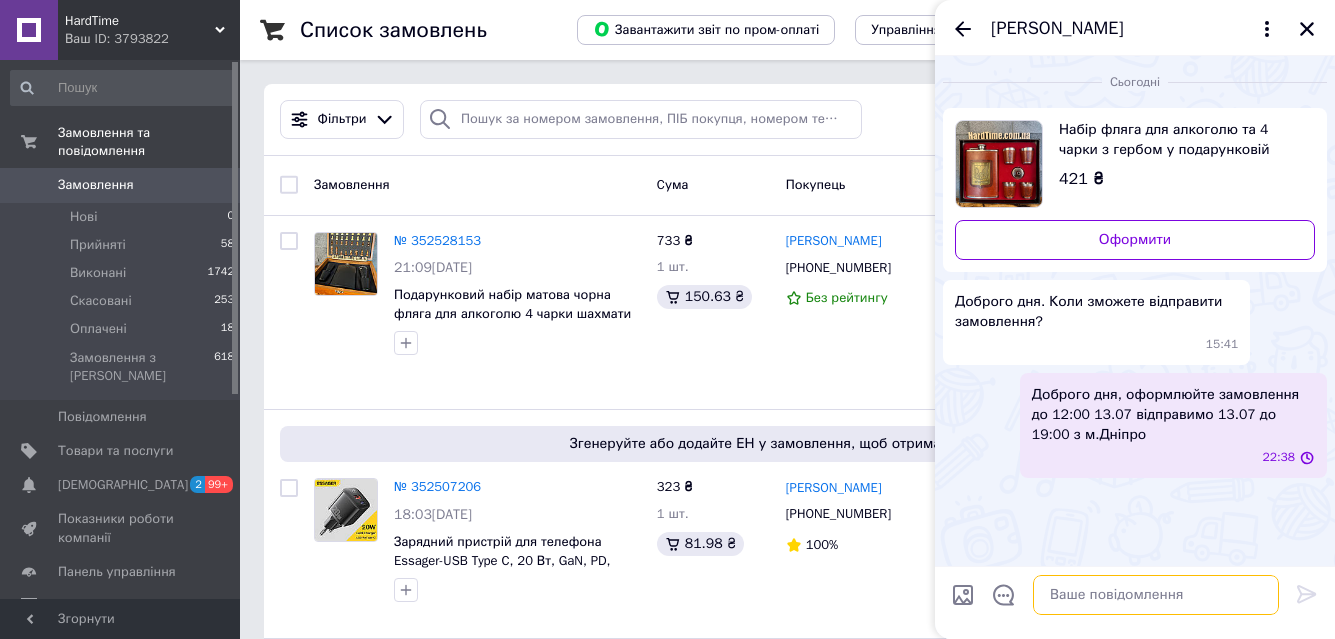 scroll, scrollTop: 0, scrollLeft: 0, axis: both 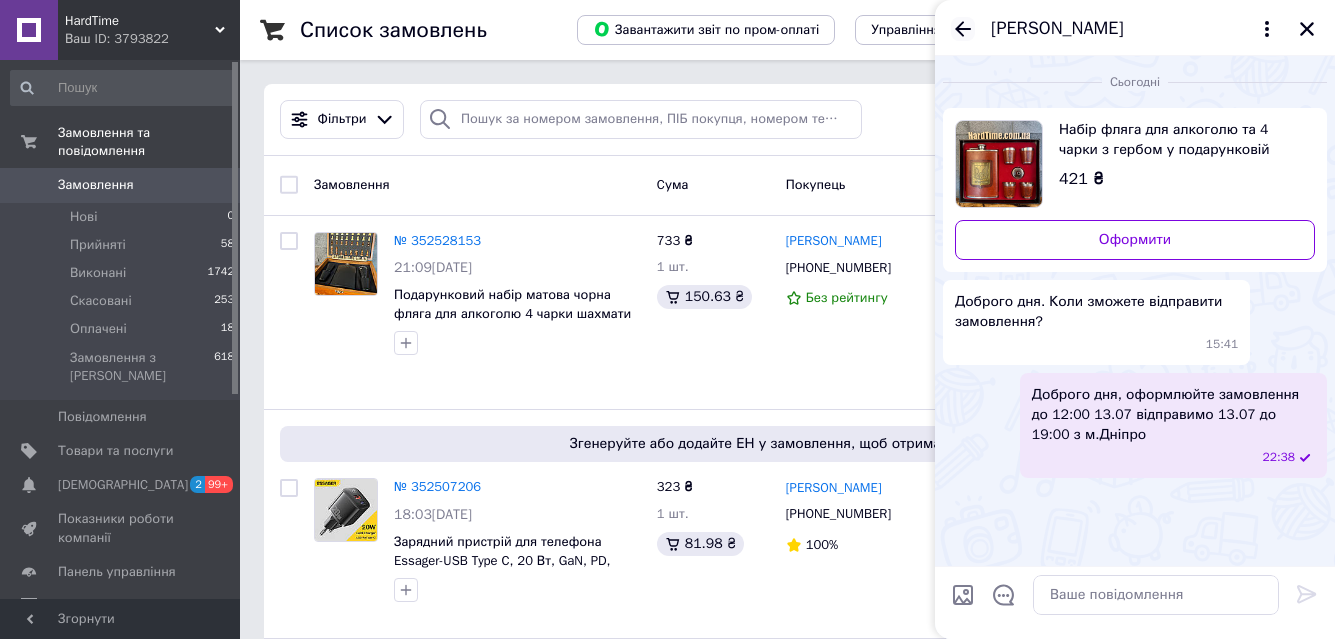 click 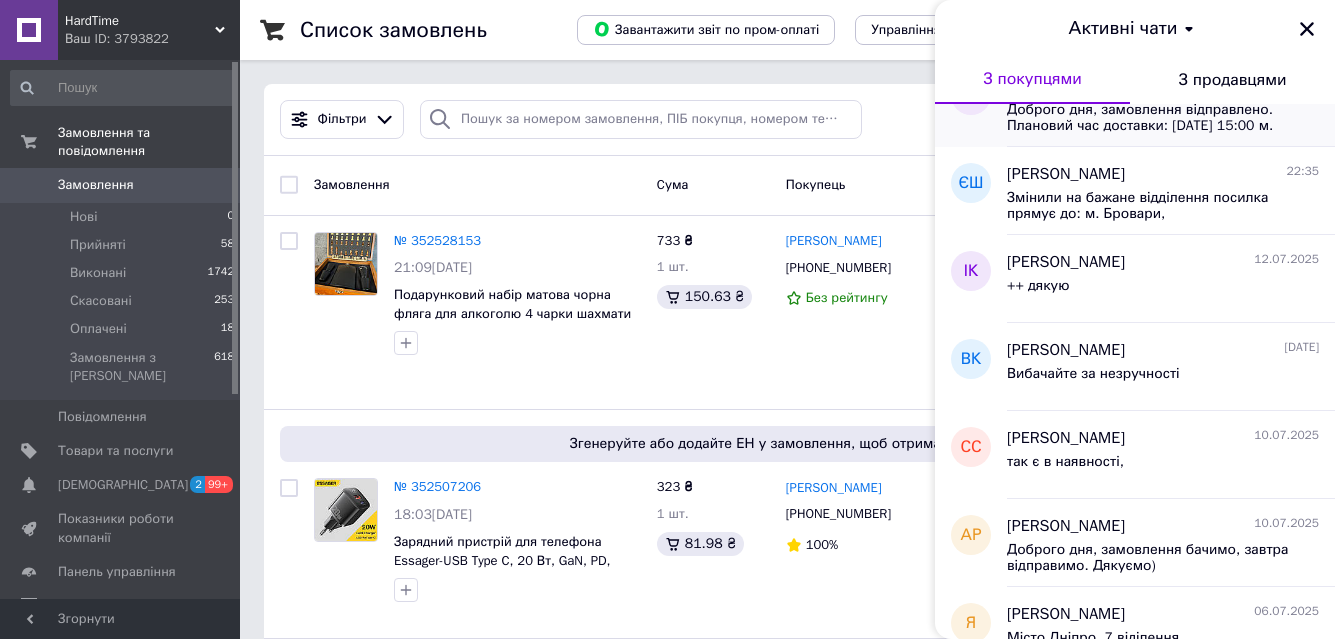 scroll, scrollTop: 200, scrollLeft: 0, axis: vertical 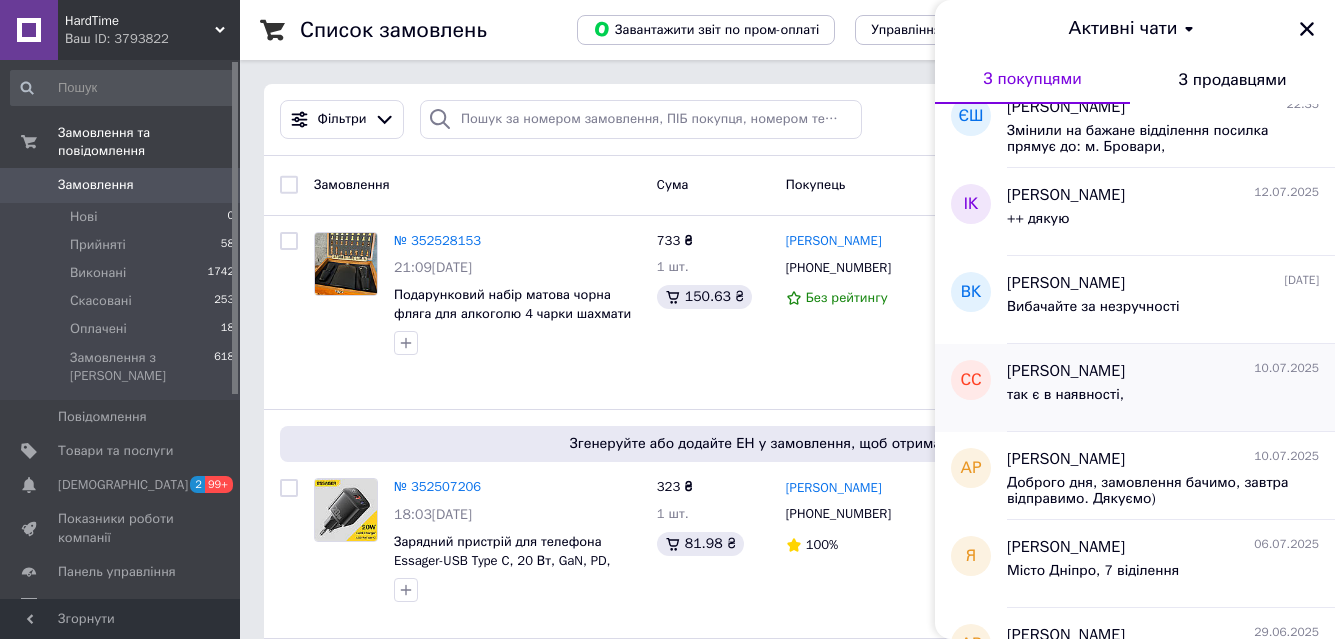 click on "[PERSON_NAME]" at bounding box center (1066, 371) 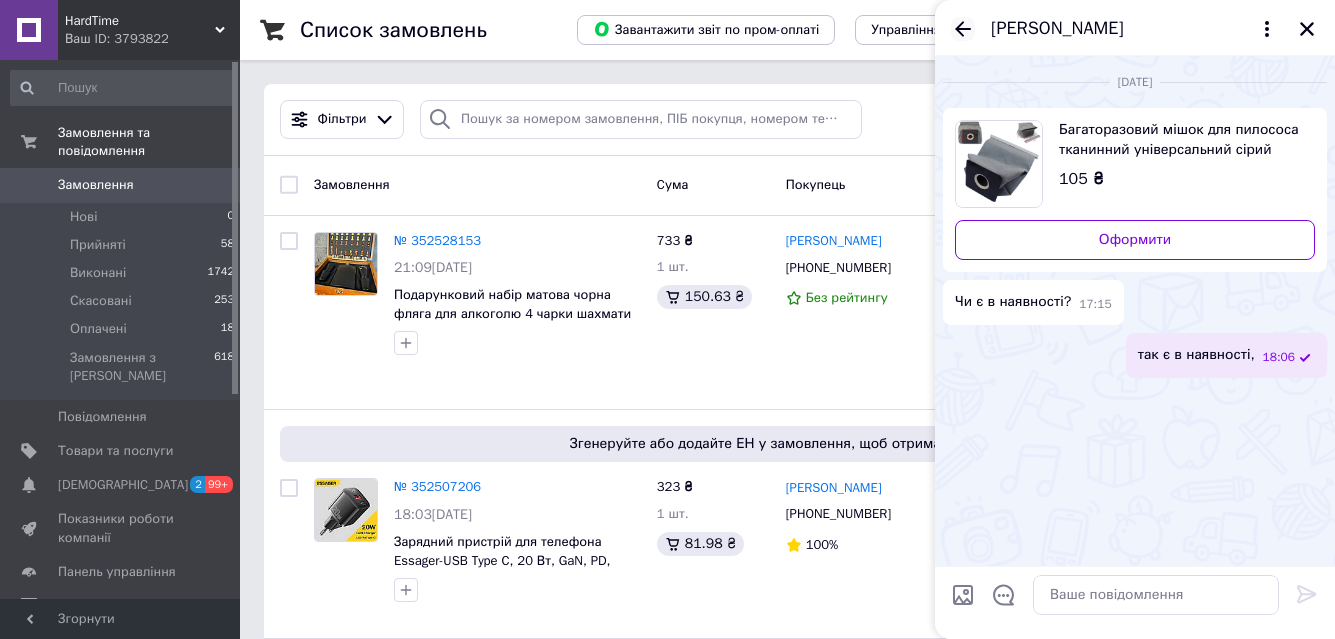 click 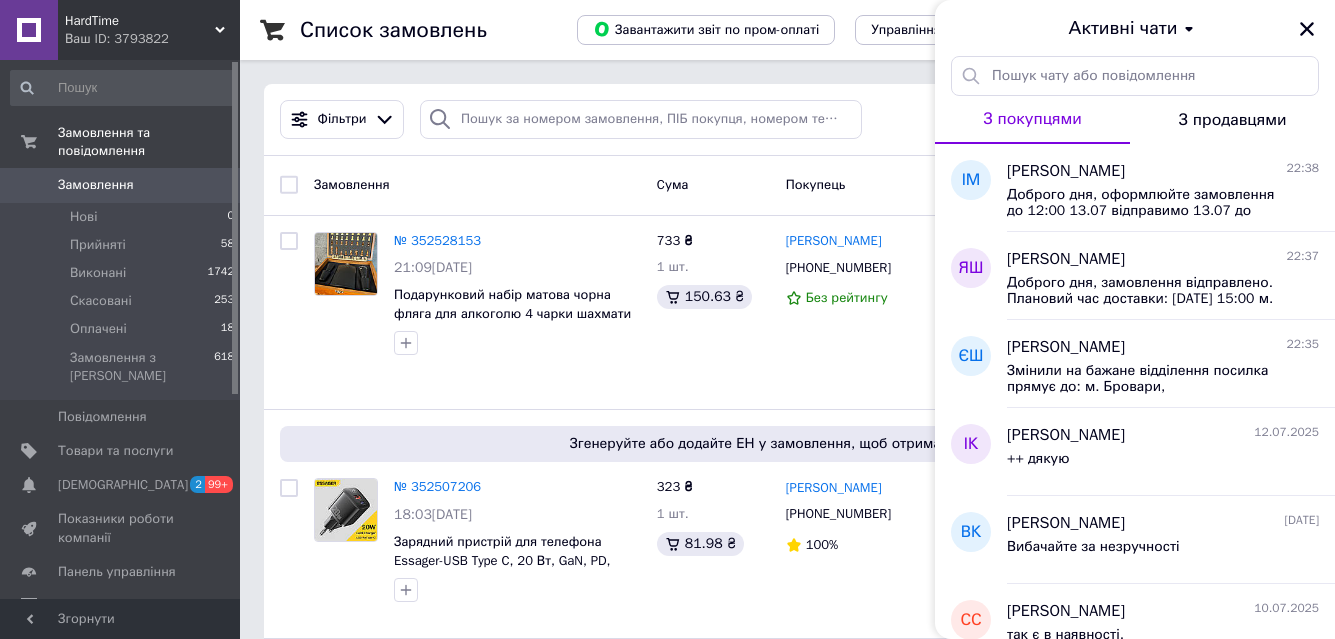 click on "Фільтри Збережені фільтри: Усі (2071)" at bounding box center [787, 119] 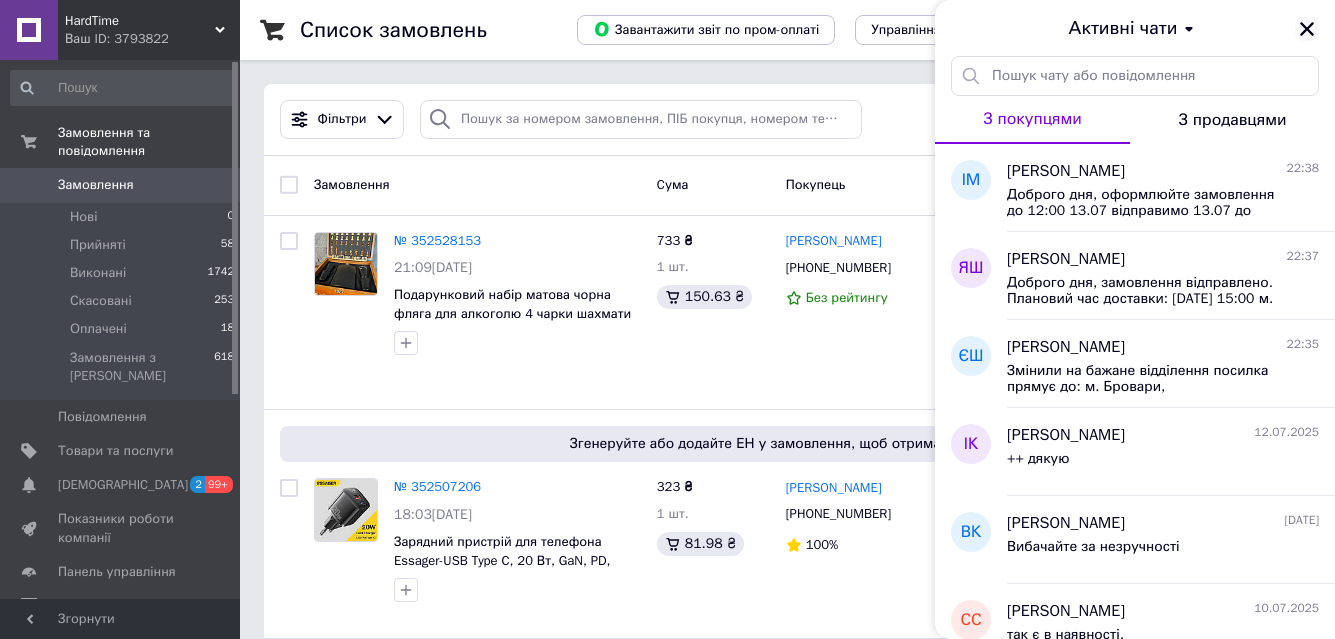 click 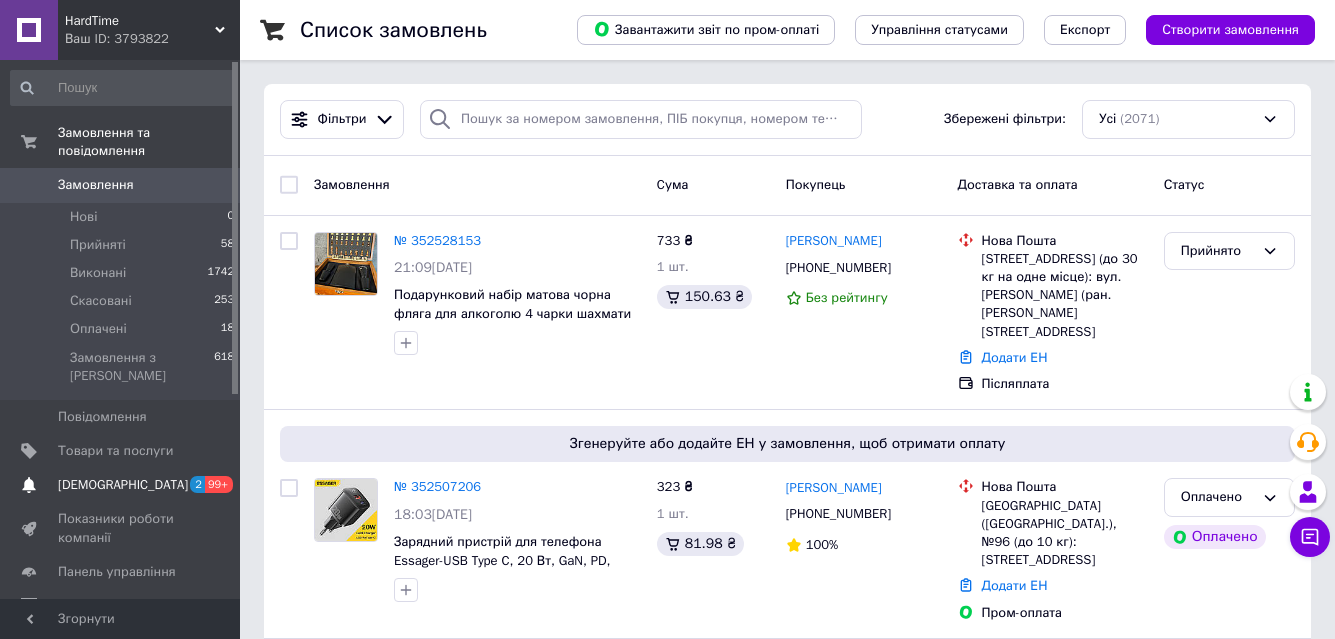 click on "[DEMOGRAPHIC_DATA]" at bounding box center (121, 485) 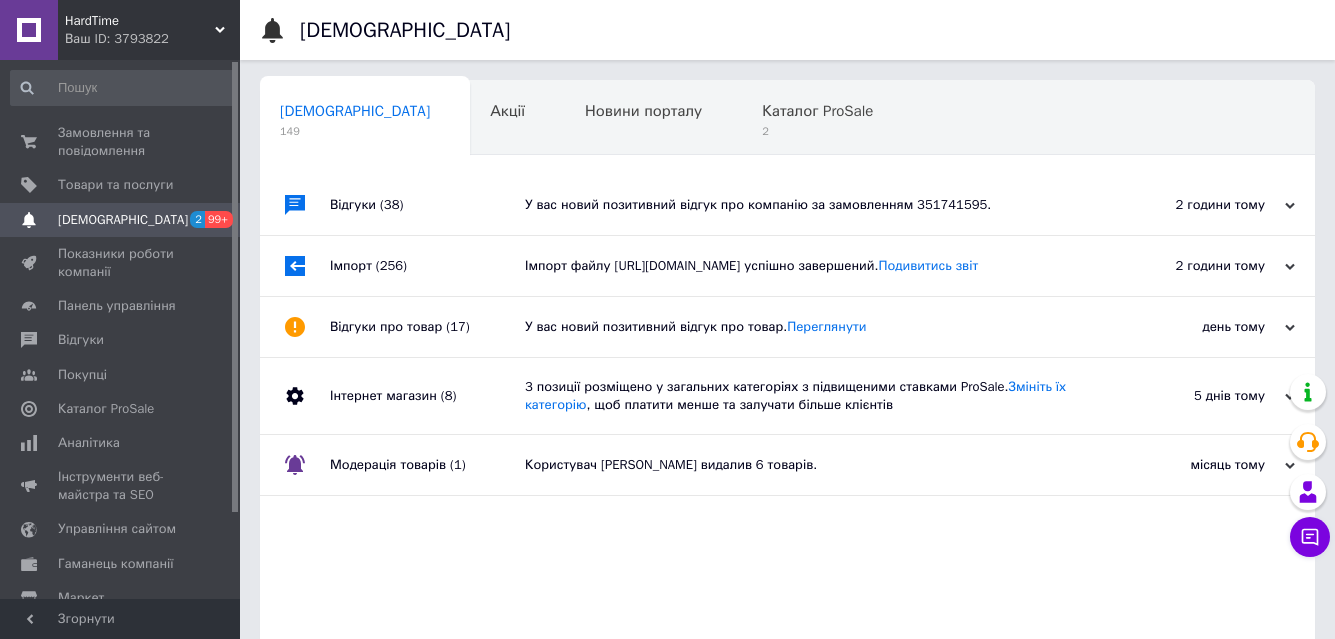 click on "У вас новий позитивний відгук про товар.  [GEOGRAPHIC_DATA]" at bounding box center [810, 327] 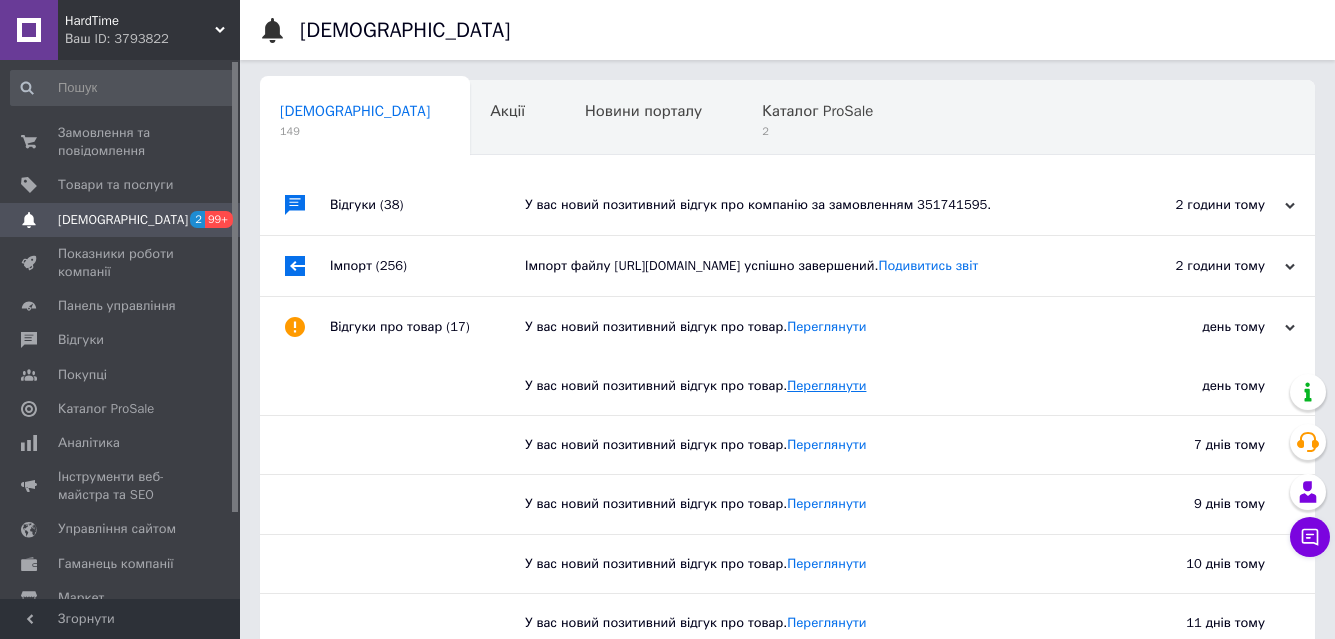 click on "Переглянути" at bounding box center (826, 385) 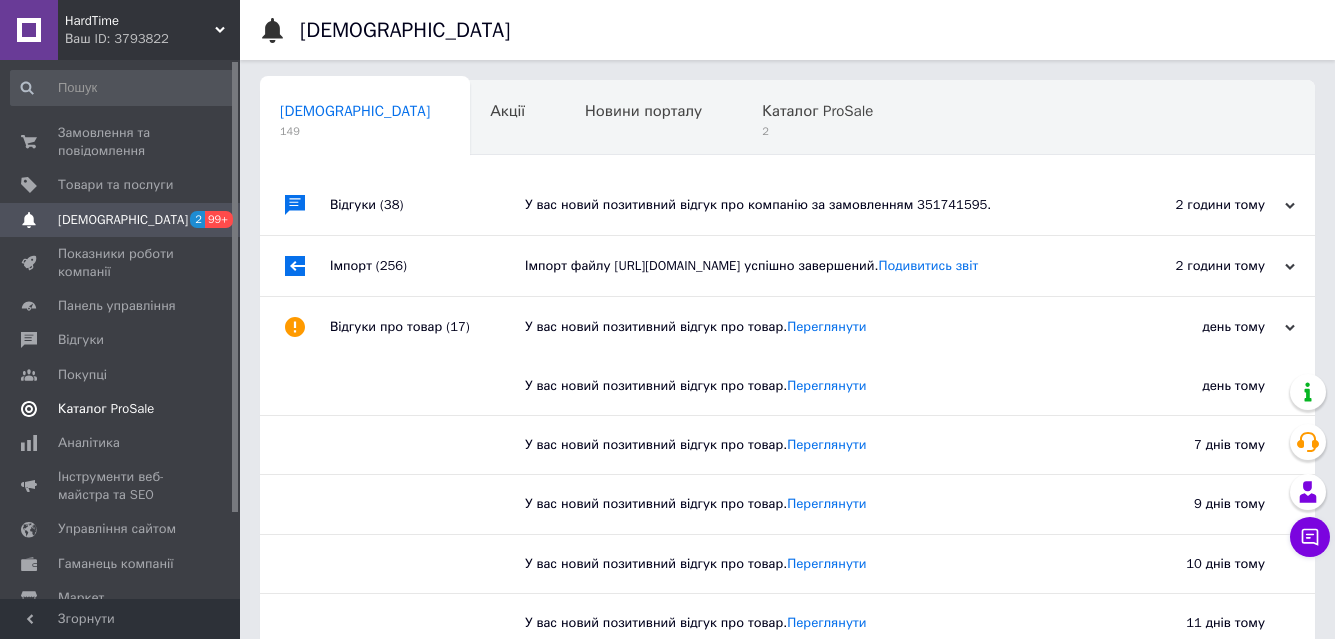 click on "Каталог ProSale" at bounding box center [106, 409] 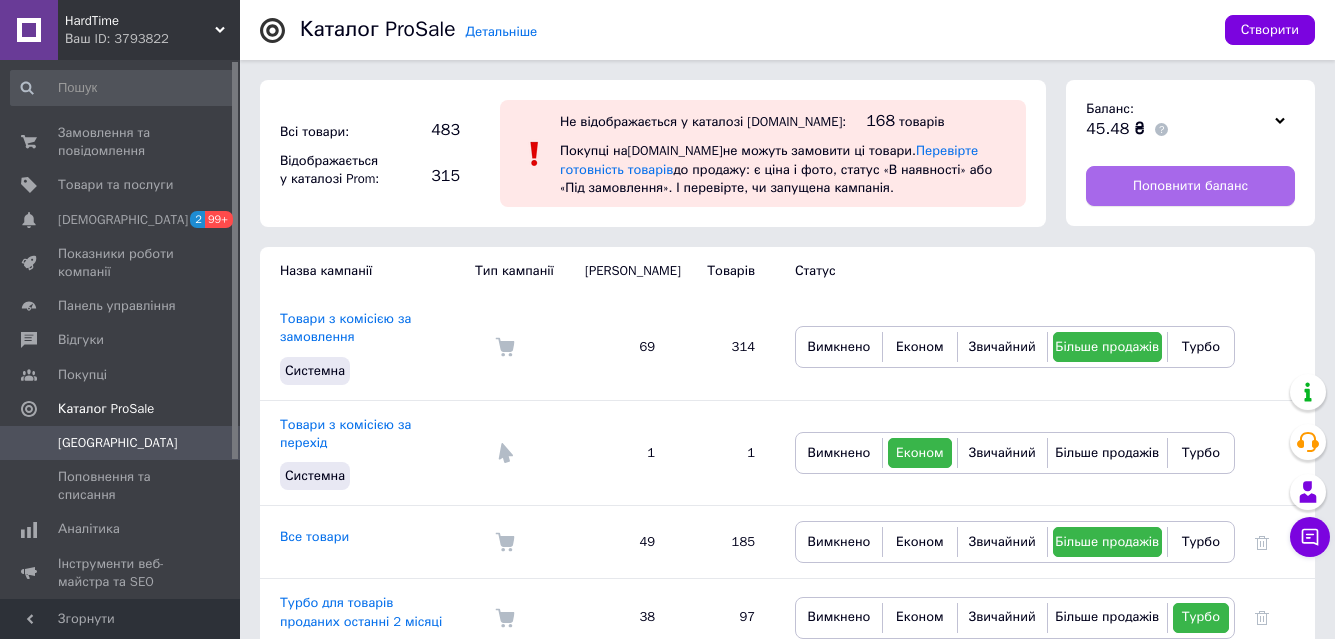 click on "Поповнити баланс" at bounding box center [1190, 186] 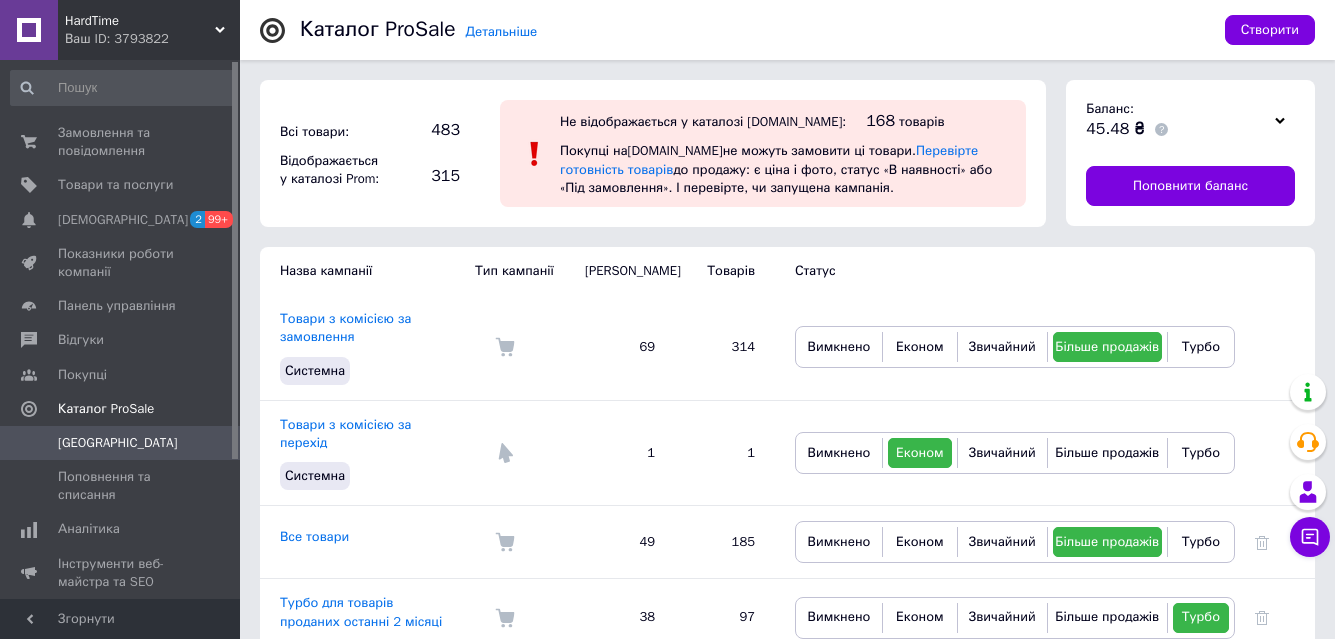 scroll, scrollTop: 37, scrollLeft: 0, axis: vertical 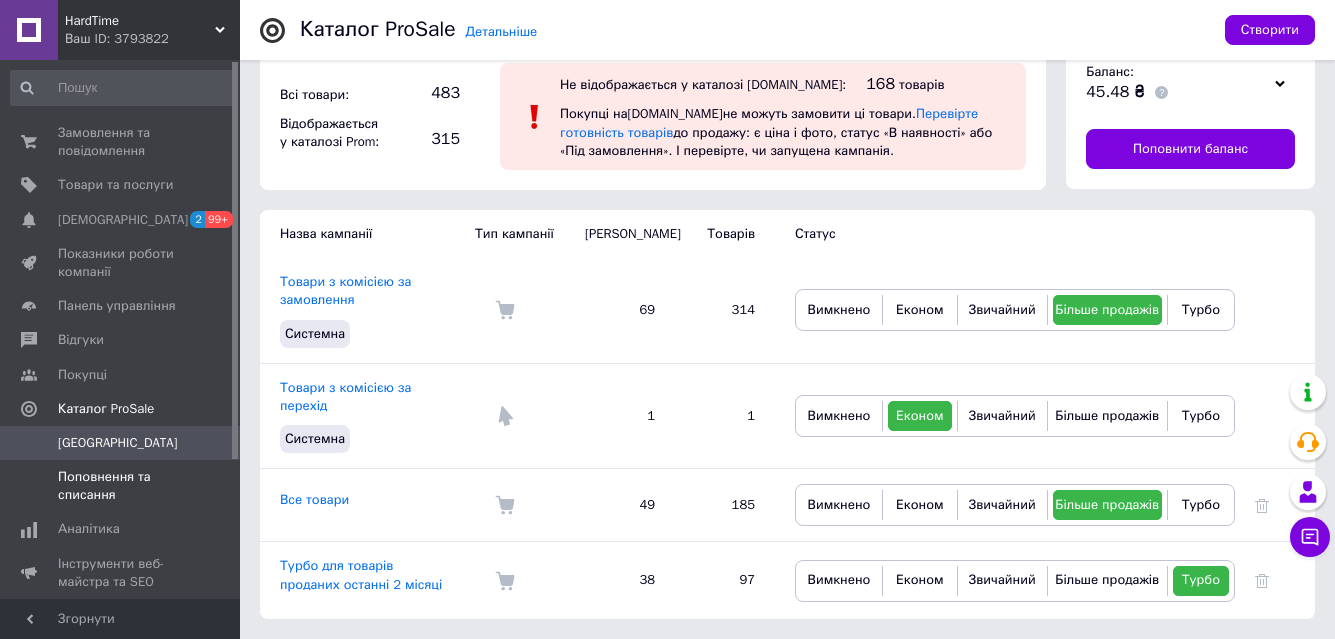 click on "Поповнення та списання" at bounding box center (121, 486) 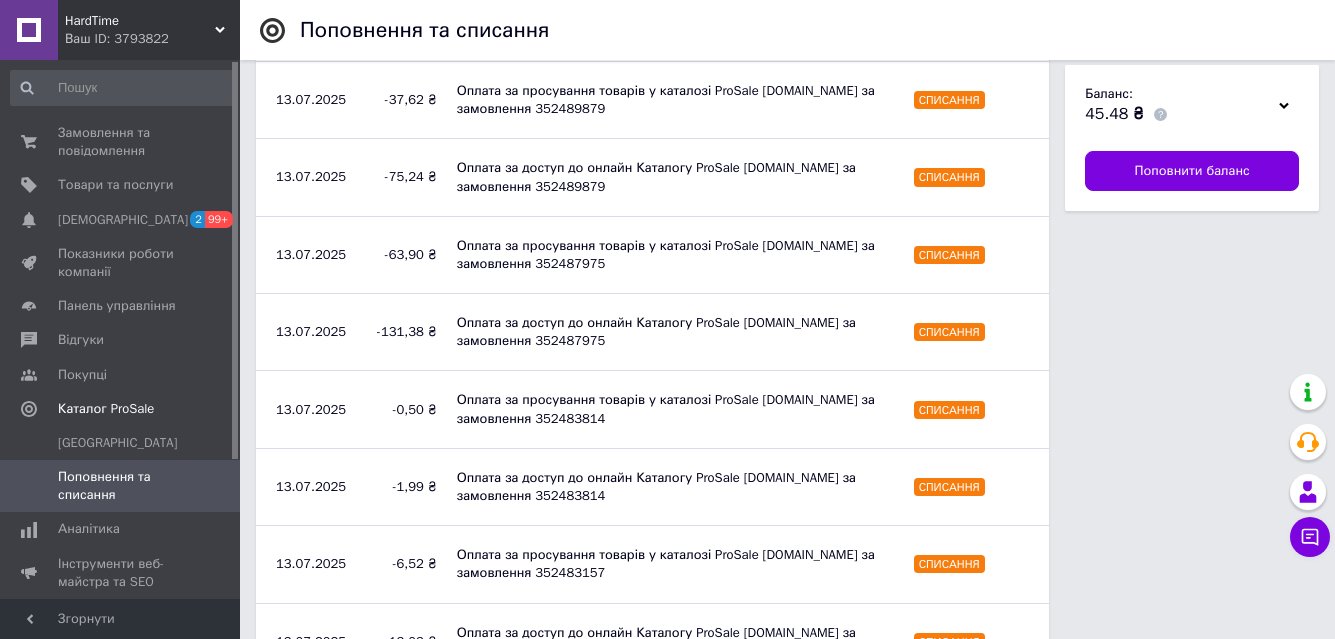scroll, scrollTop: 1193, scrollLeft: 0, axis: vertical 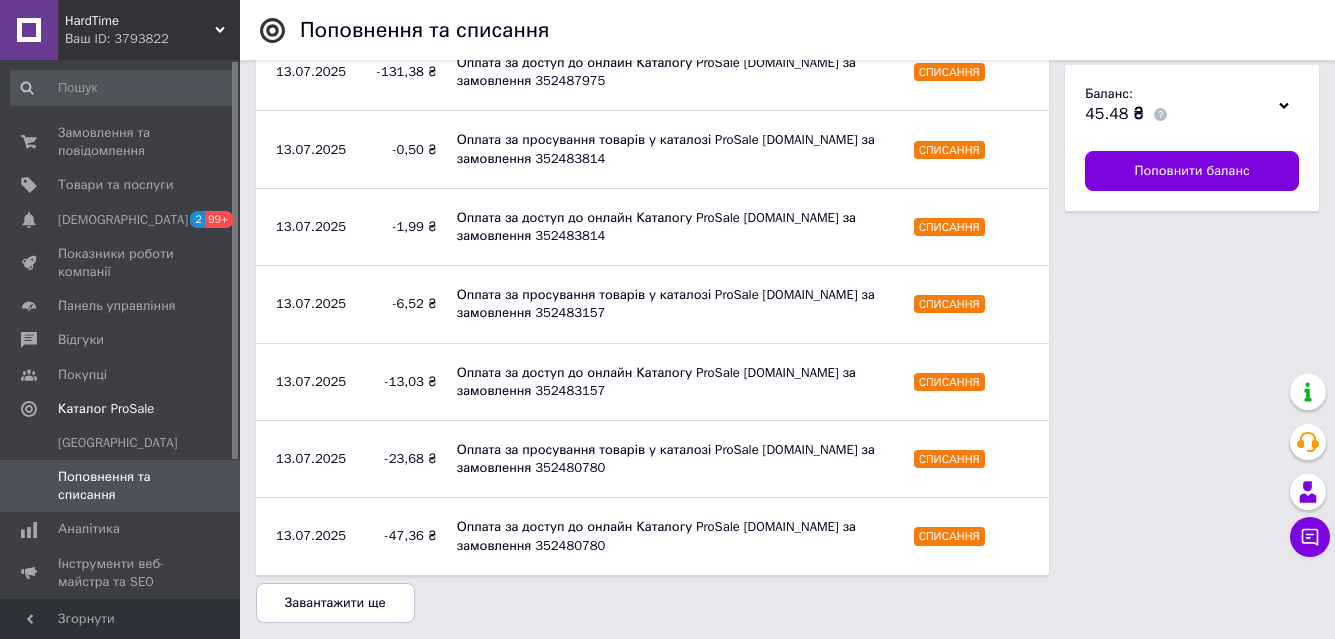 click on "Завантажити ще" at bounding box center (335, 603) 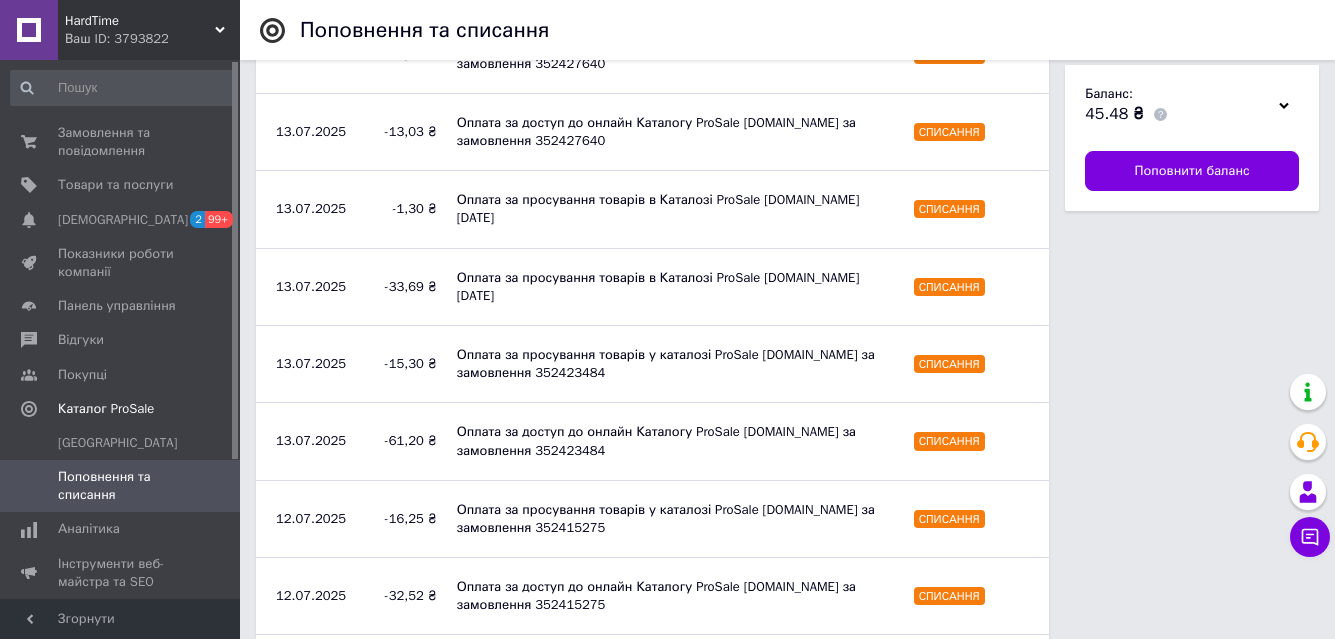 scroll, scrollTop: 2704, scrollLeft: 0, axis: vertical 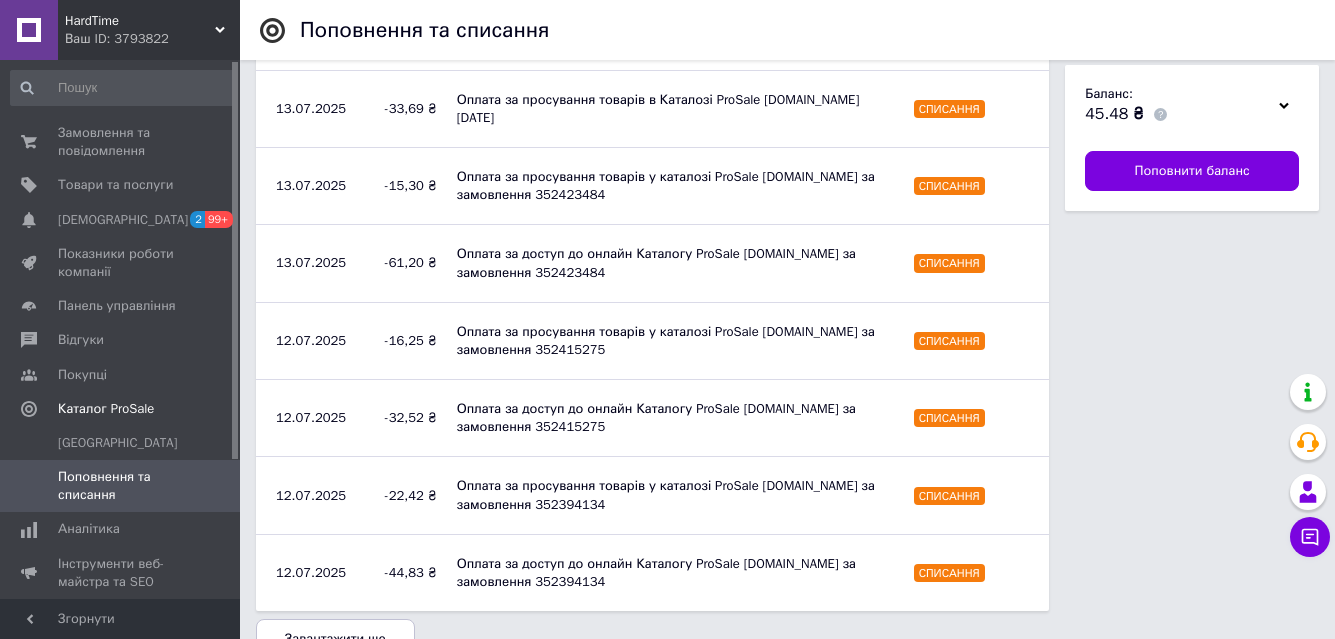 click on "Завантажити ще" at bounding box center (335, 639) 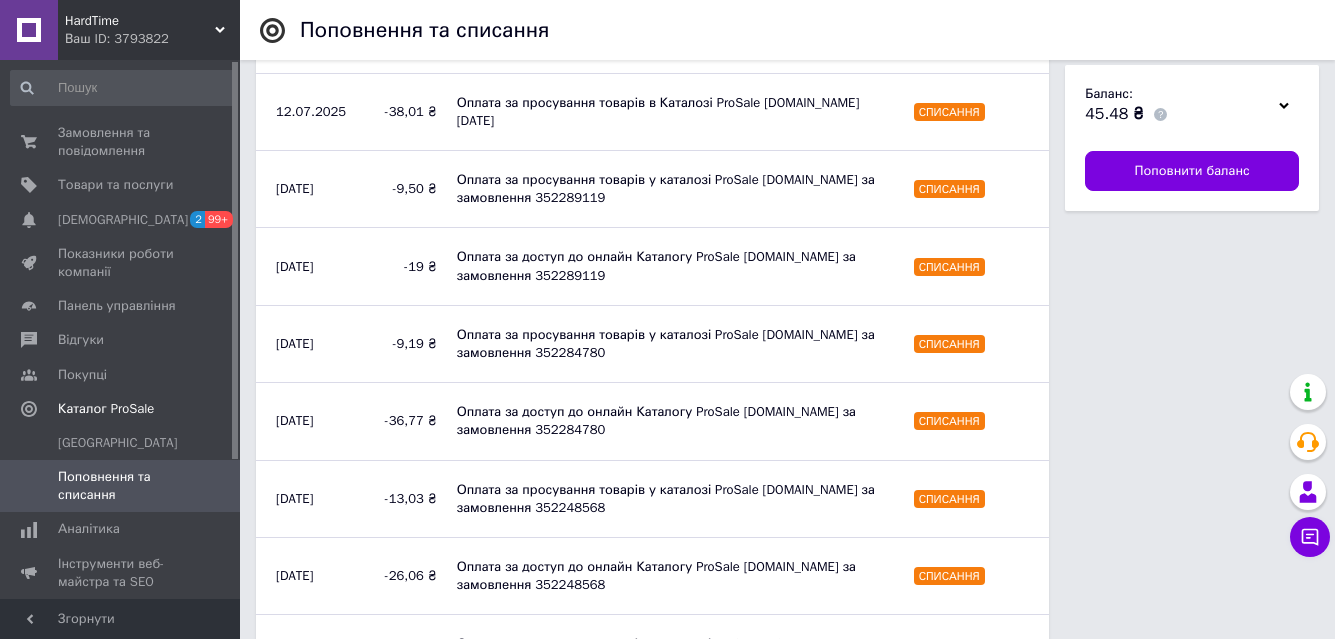 scroll, scrollTop: 4233, scrollLeft: 0, axis: vertical 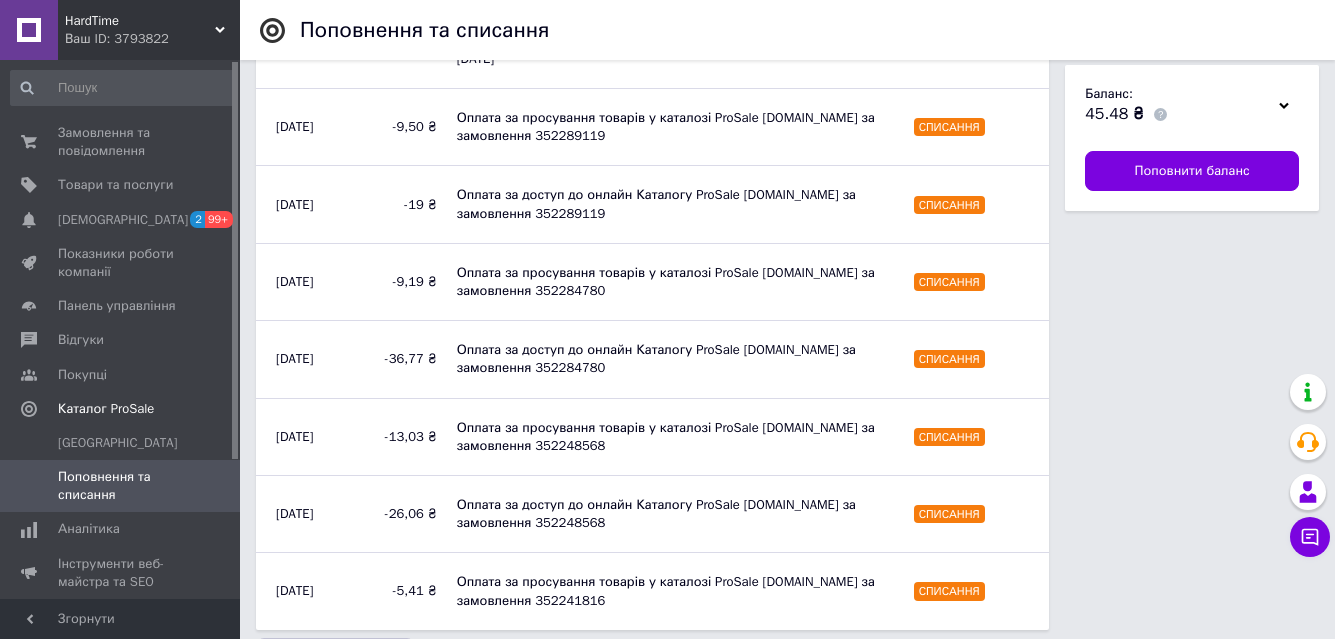 click on "[DATE]" at bounding box center [294, 590] 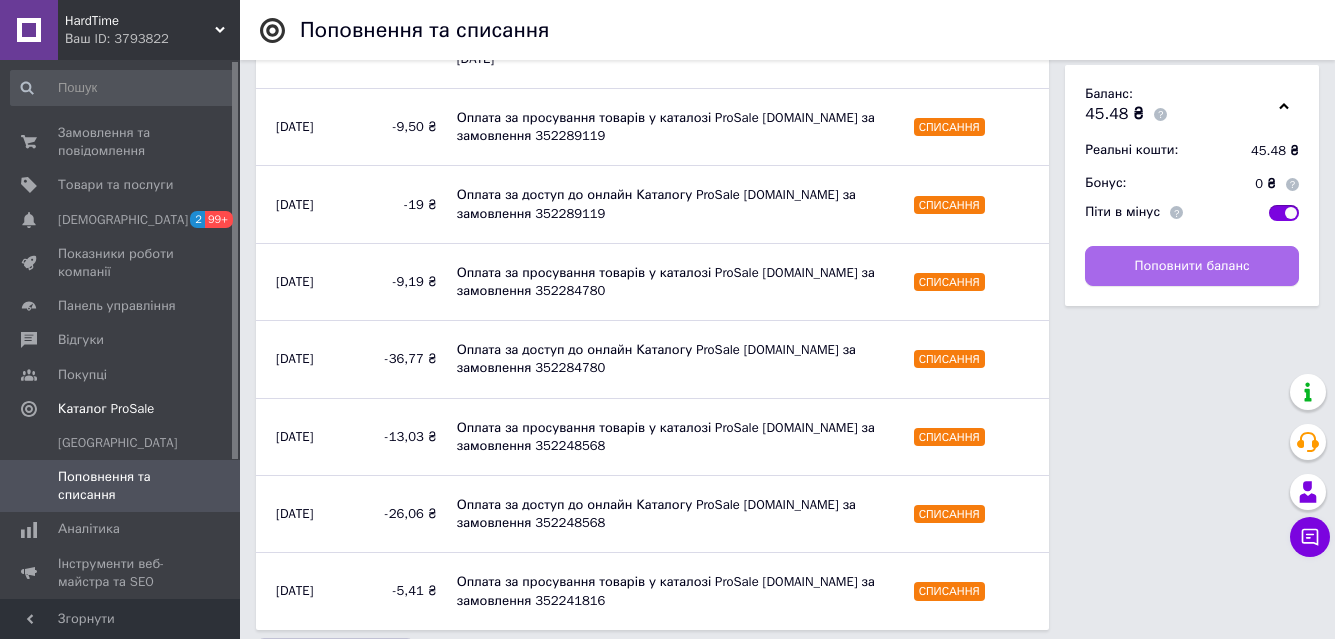 click on "Поповнити баланс" at bounding box center (1192, 266) 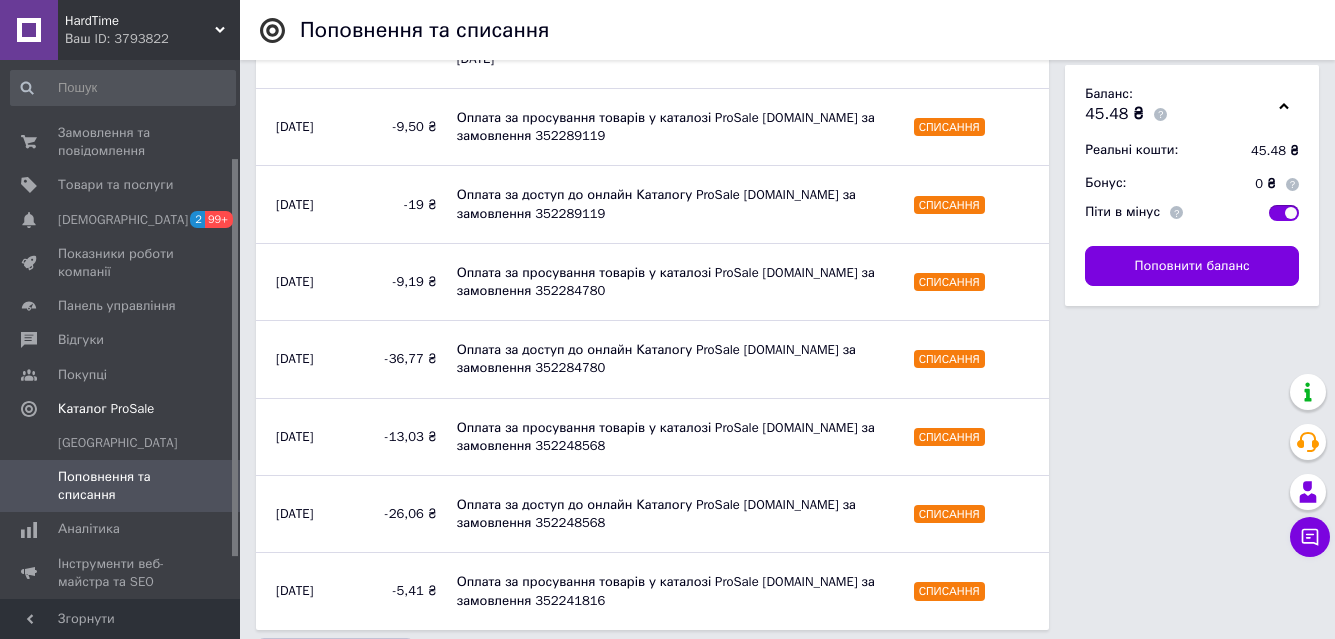 scroll, scrollTop: 189, scrollLeft: 0, axis: vertical 